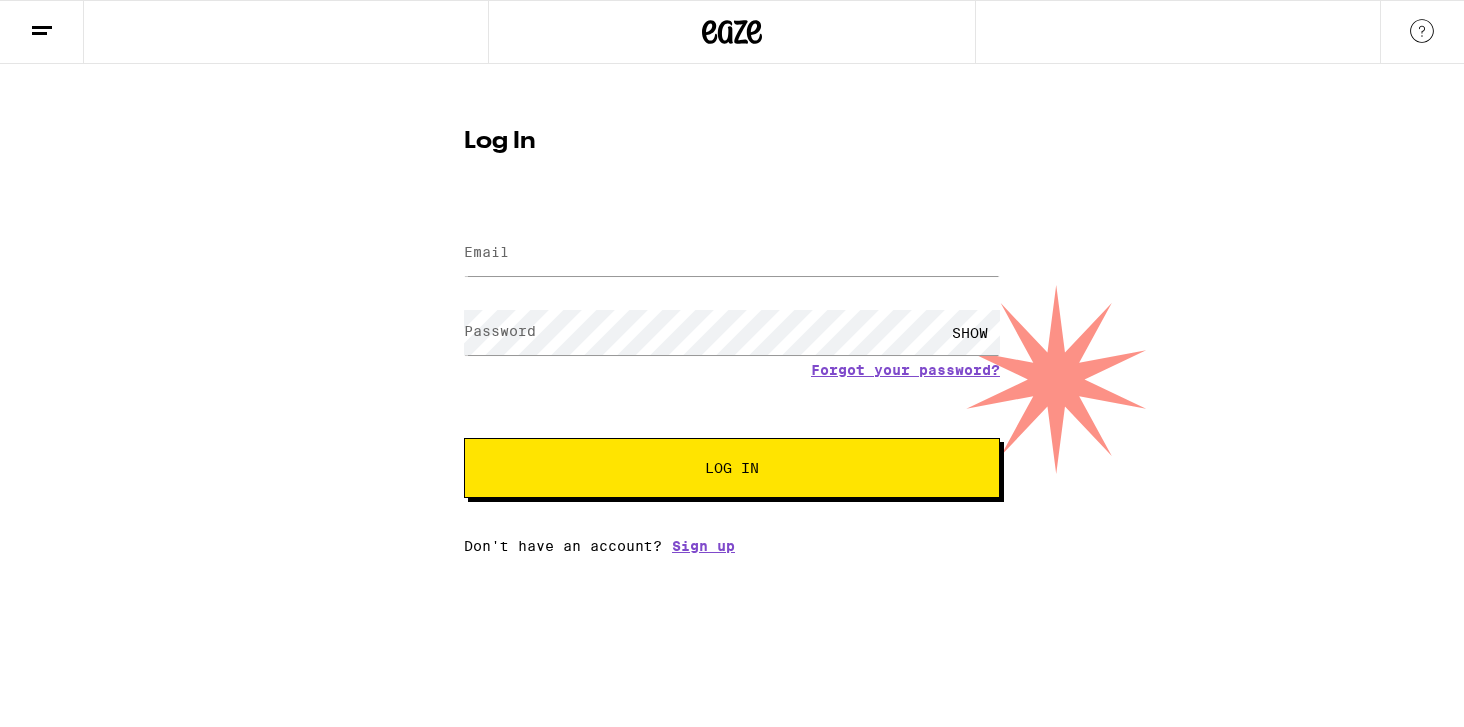 scroll, scrollTop: 0, scrollLeft: 0, axis: both 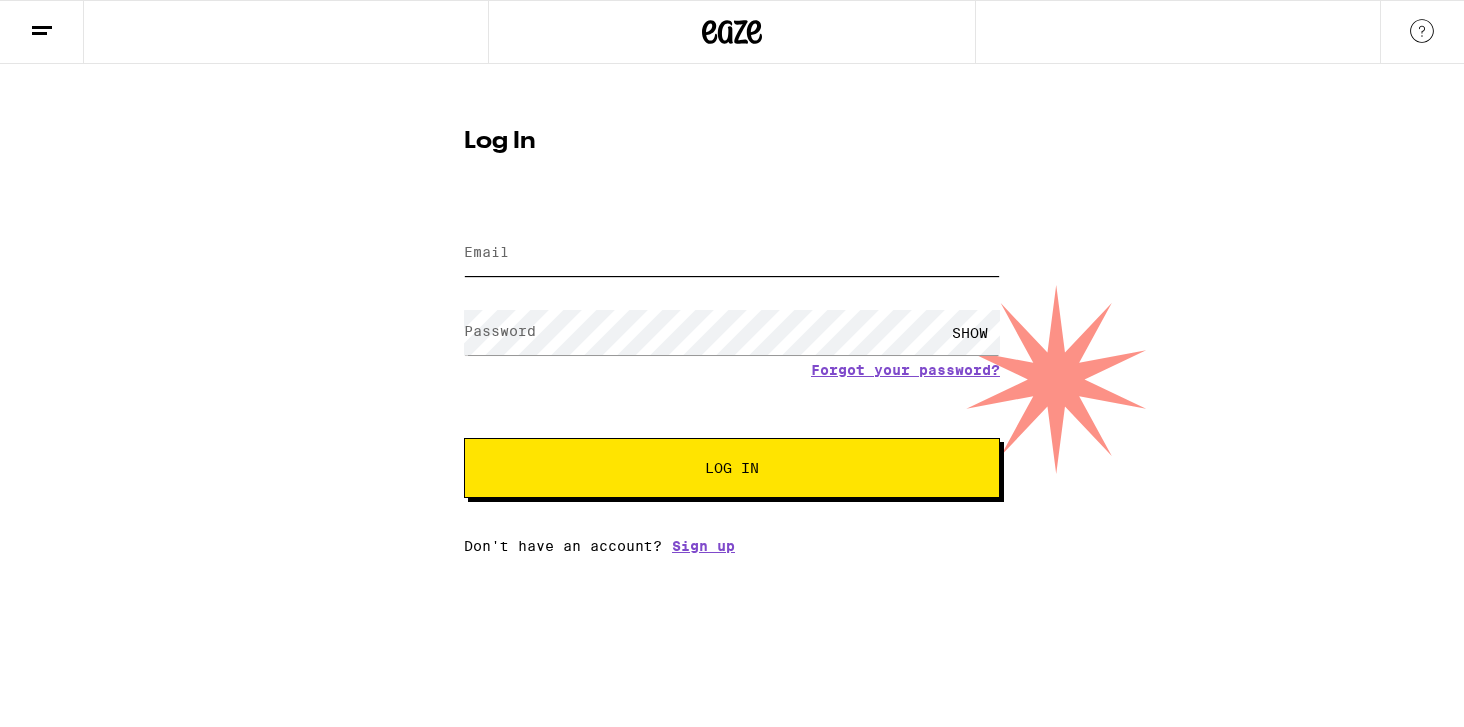 type on "[EMAIL]" 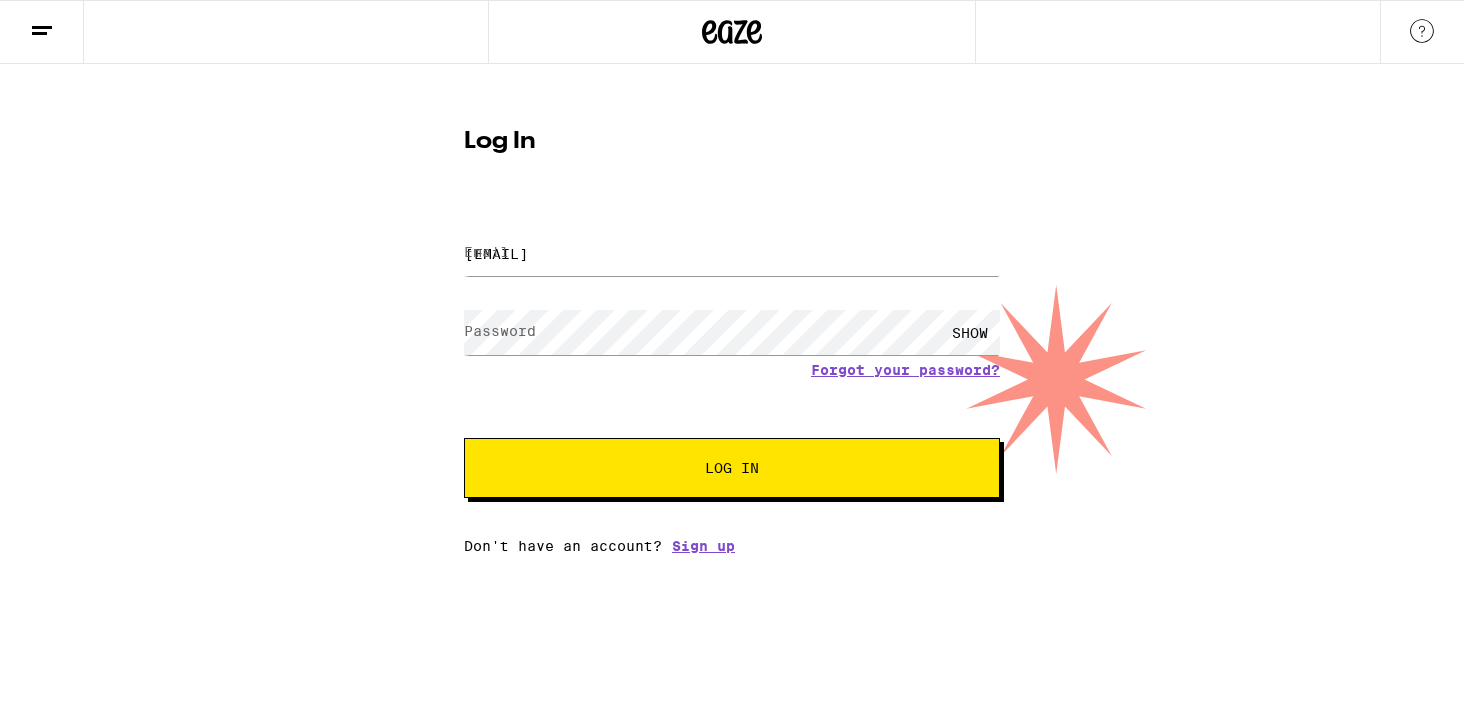 click on "Log In" at bounding box center [732, 468] 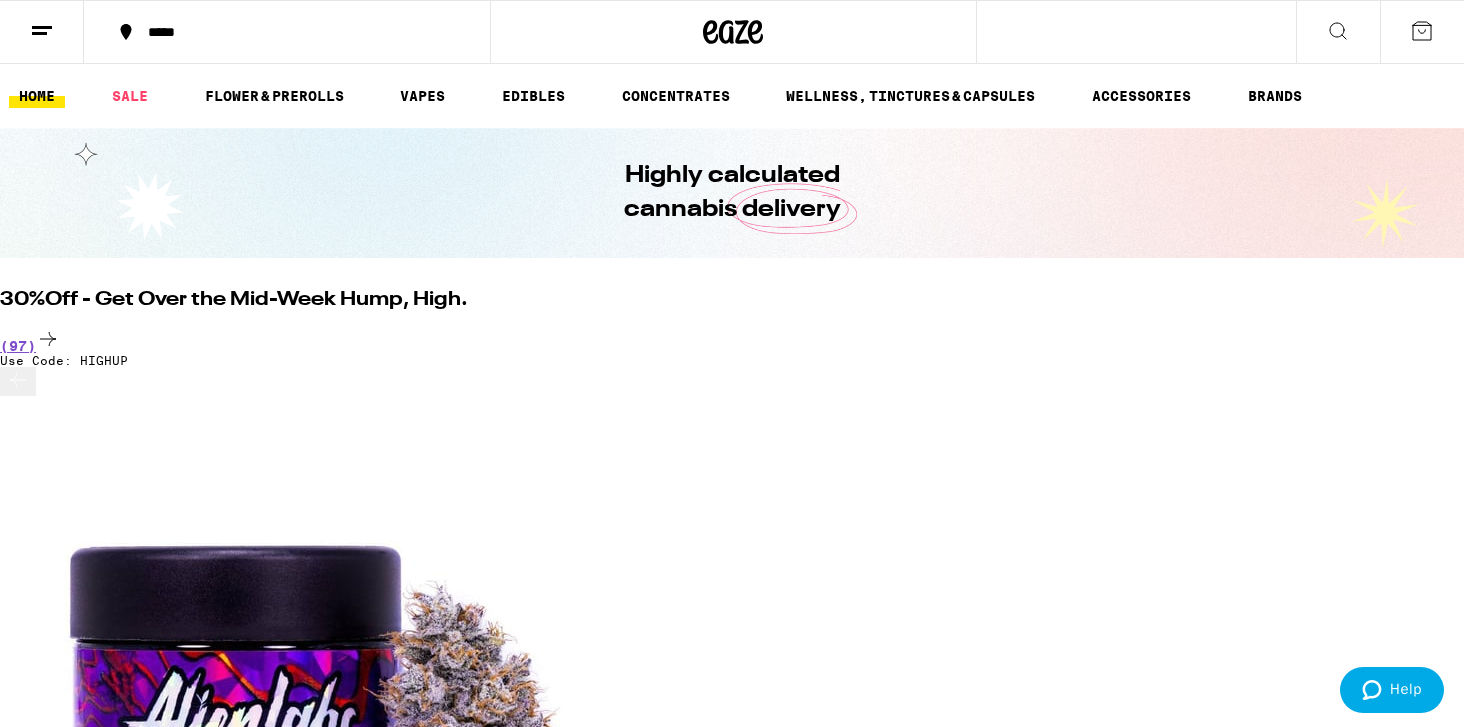 scroll, scrollTop: 0, scrollLeft: 0, axis: both 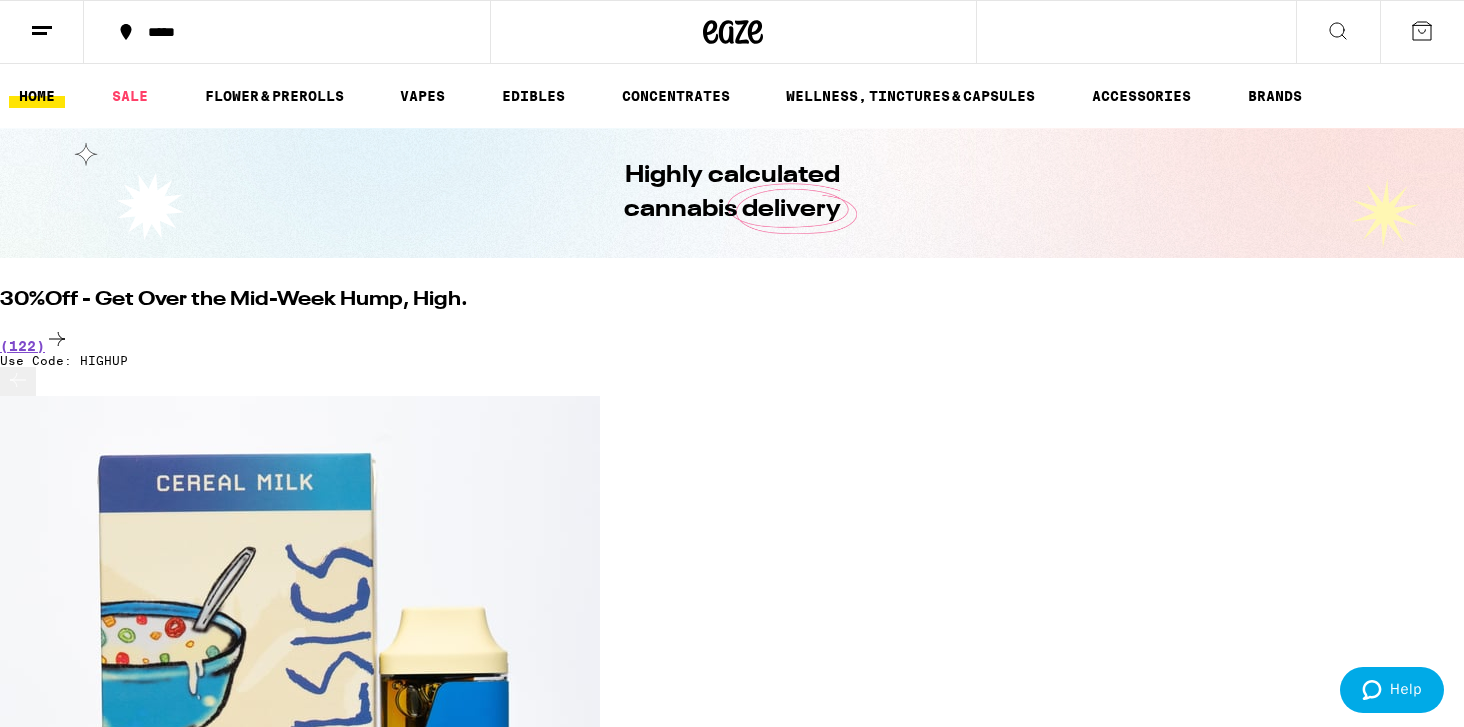 click 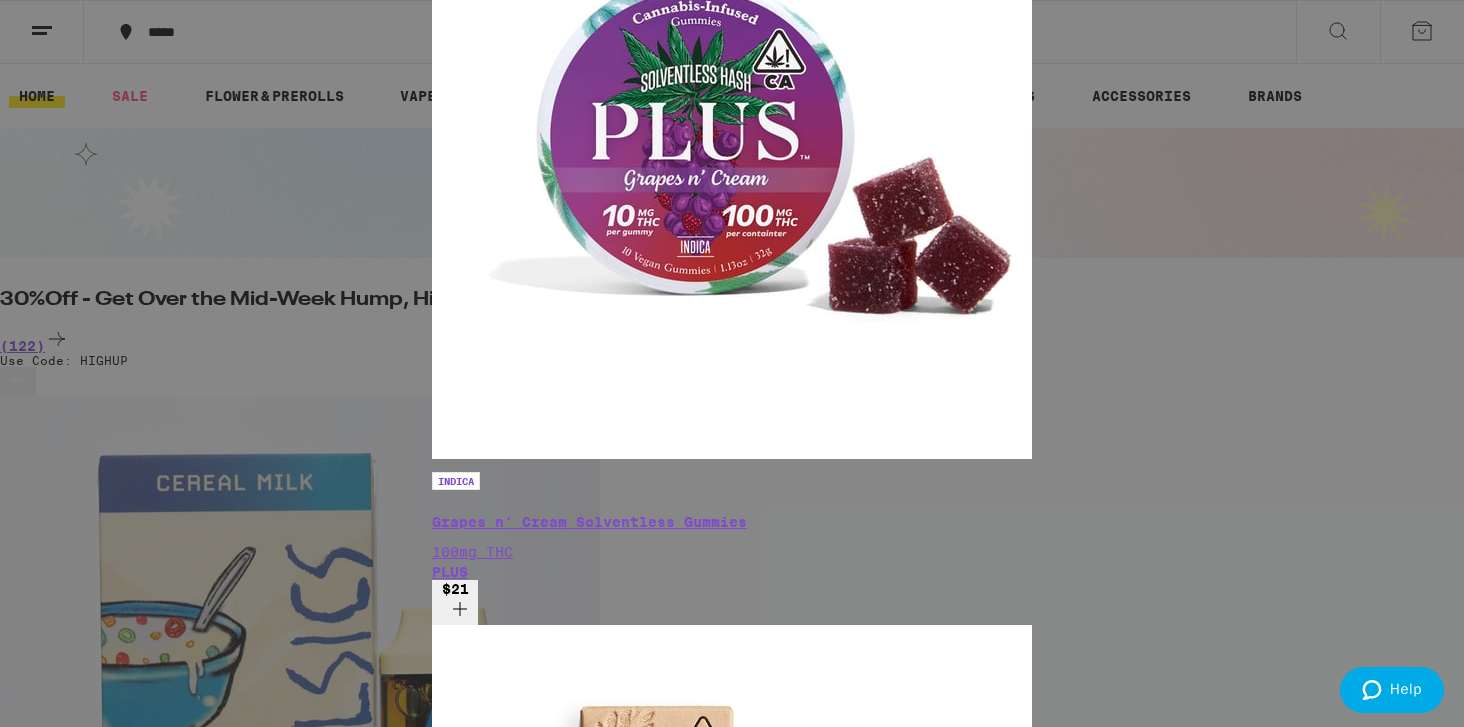 type on "hash" 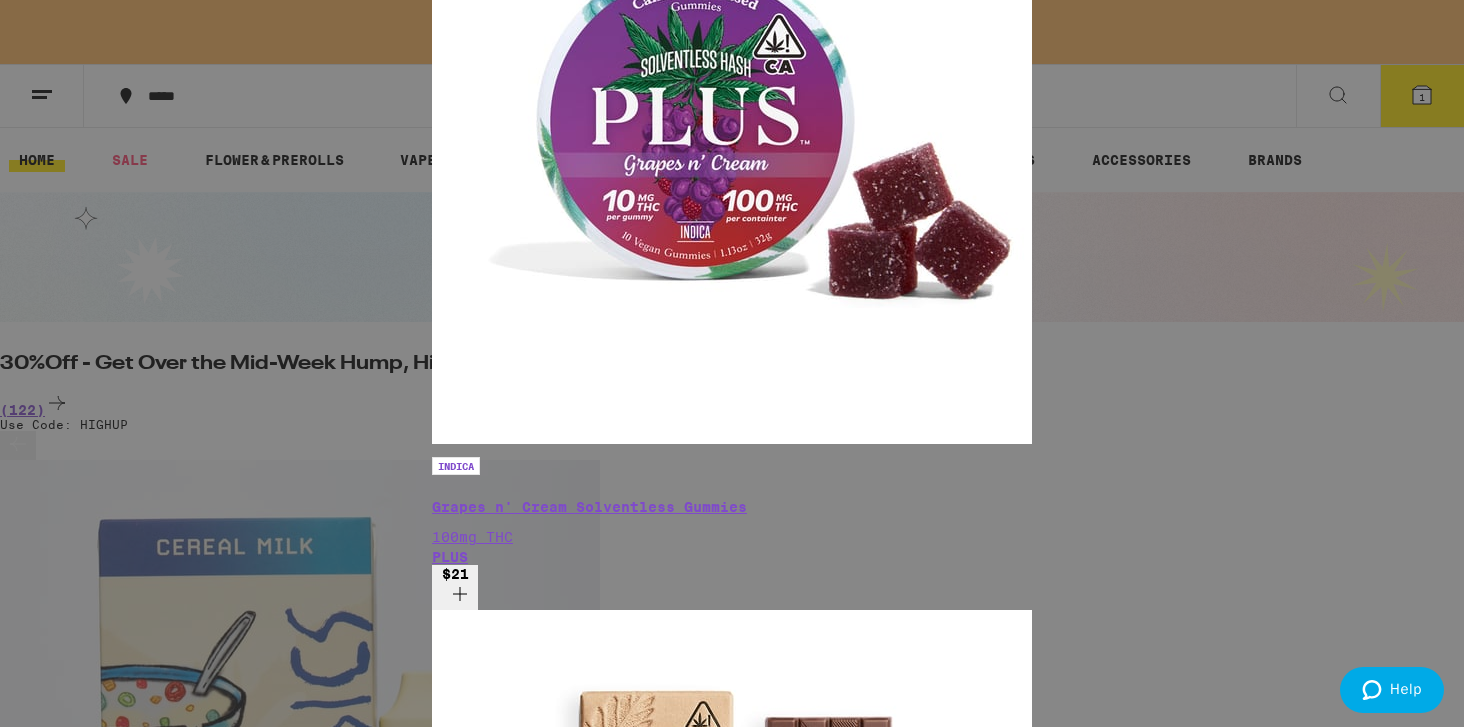 click 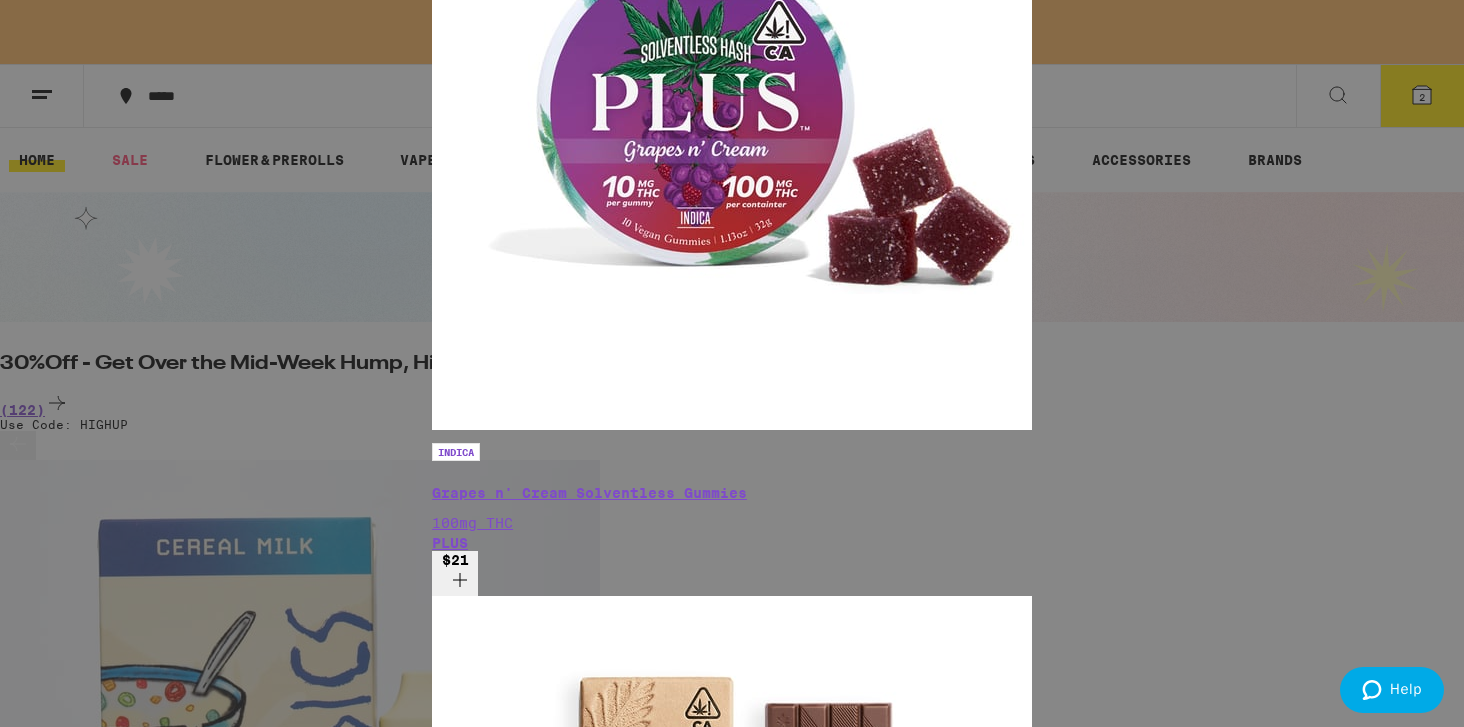 click 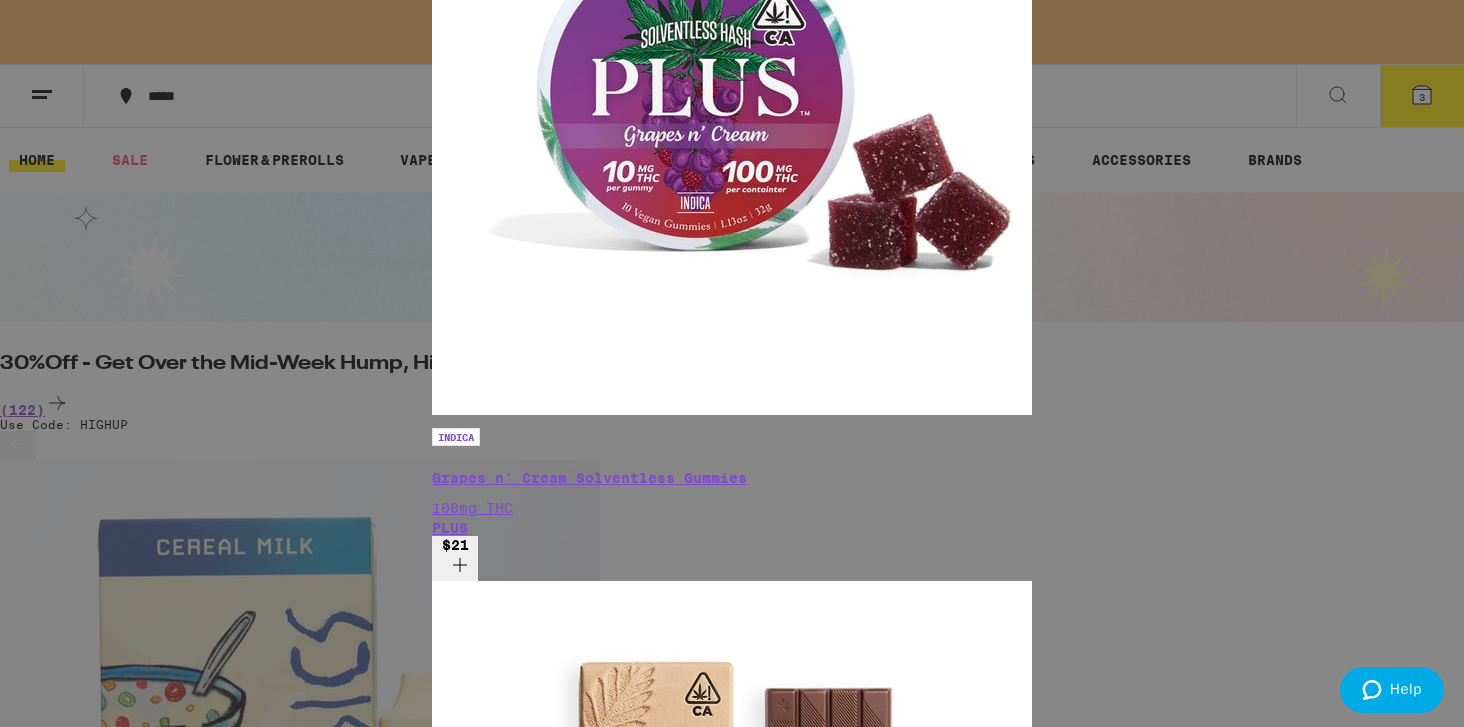scroll, scrollTop: 1139, scrollLeft: 0, axis: vertical 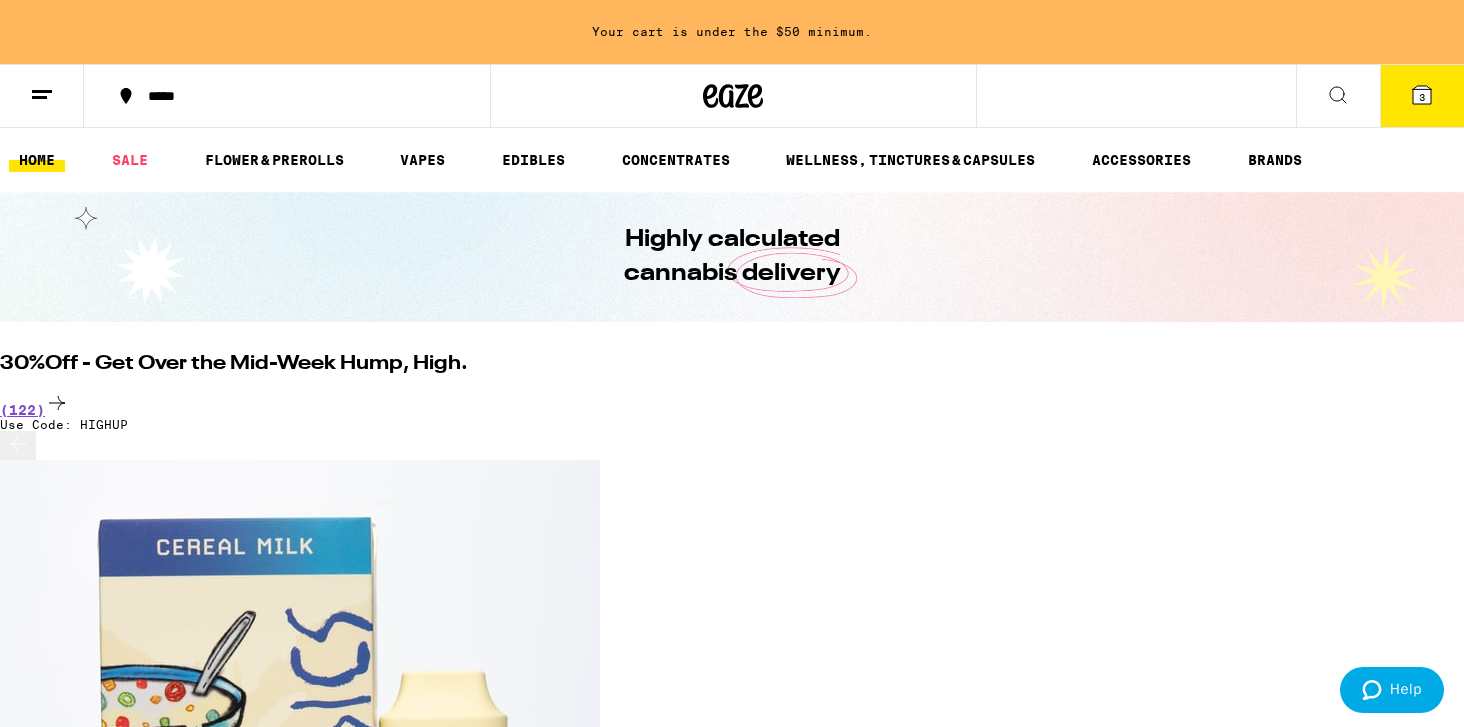 click on "3" at bounding box center [1422, 97] 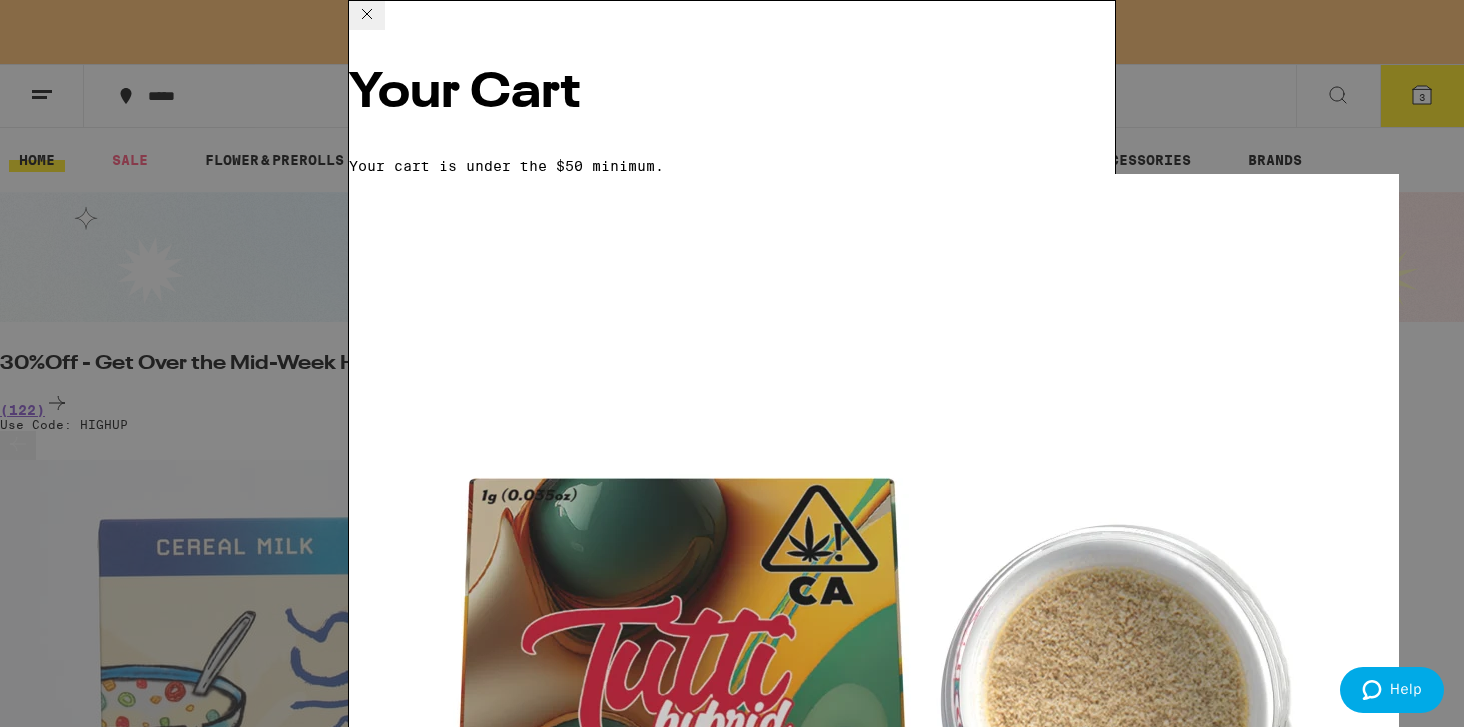 click on "Apply Promo" at bounding box center [404, 8325] 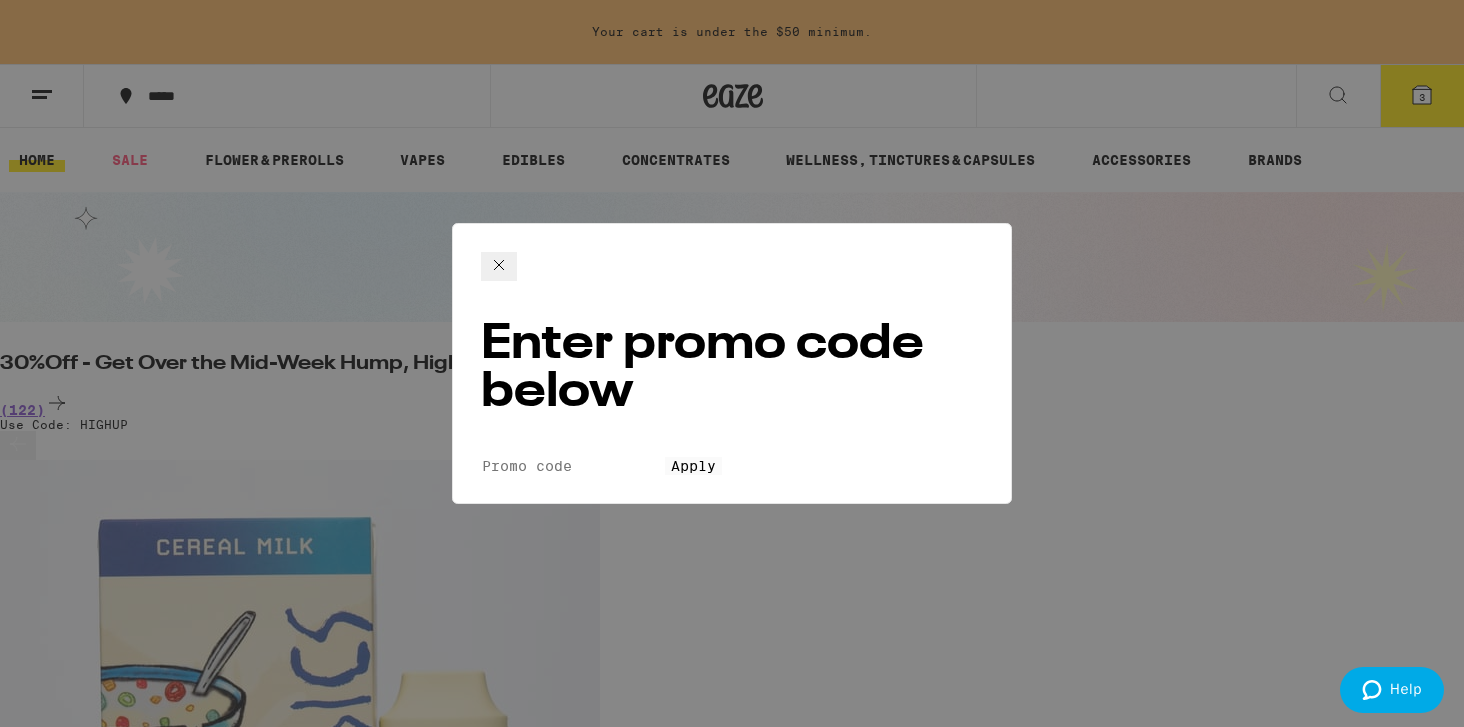 scroll, scrollTop: 0, scrollLeft: 0, axis: both 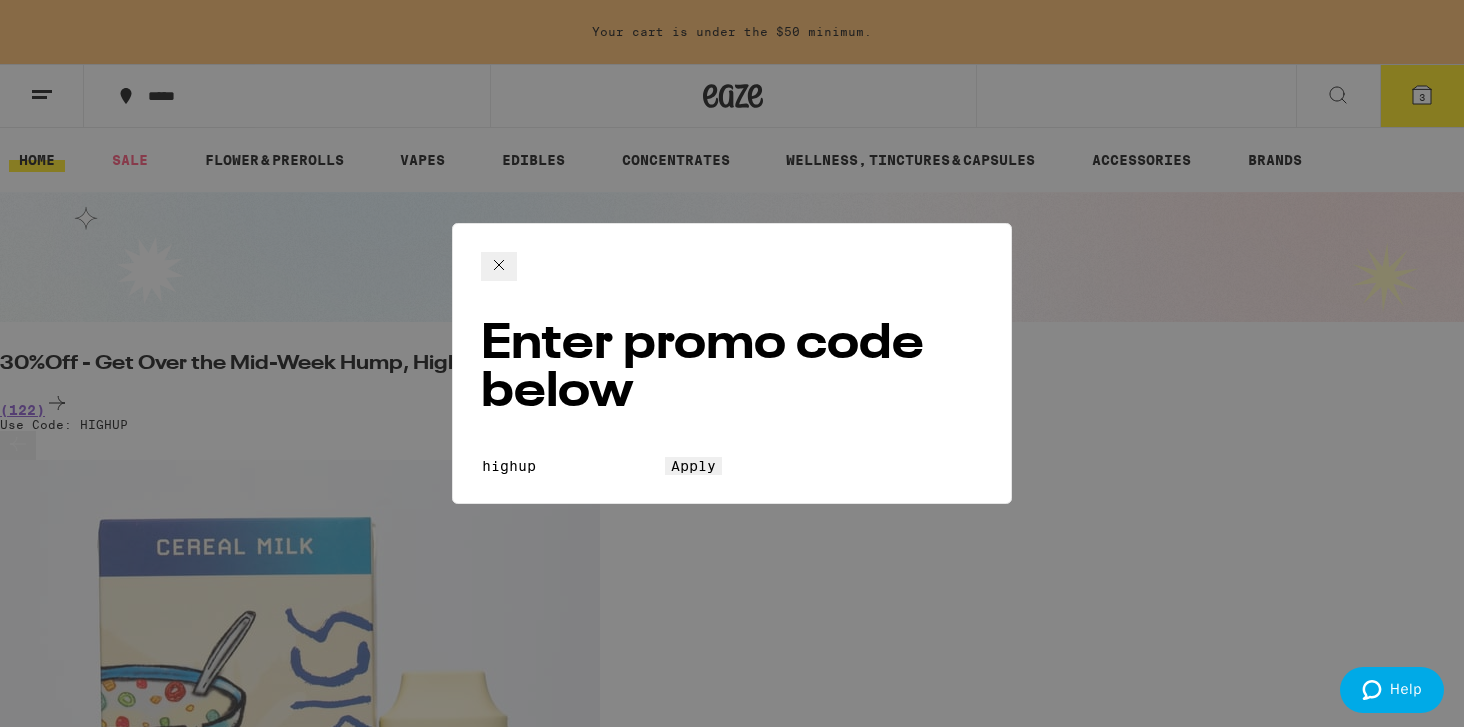 type on "highup" 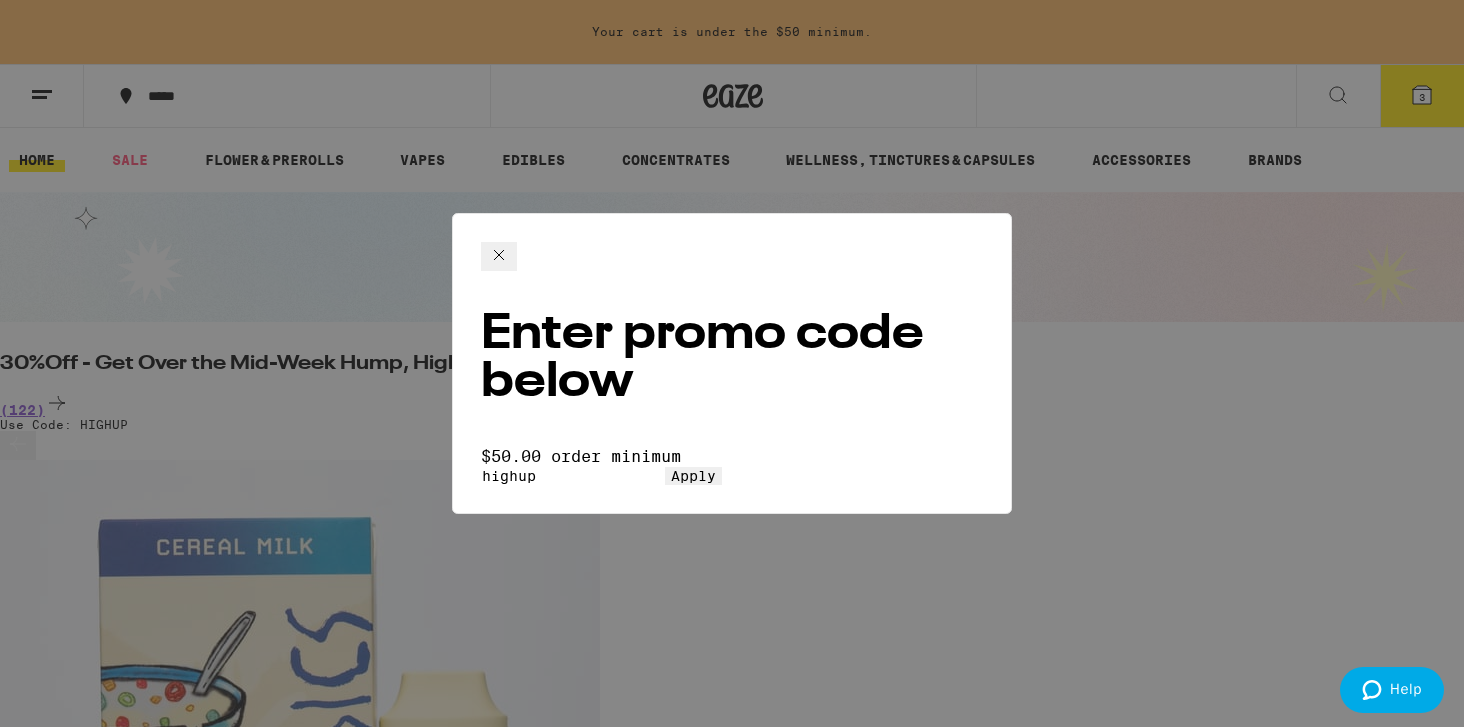 click on "Apply" at bounding box center (693, 476) 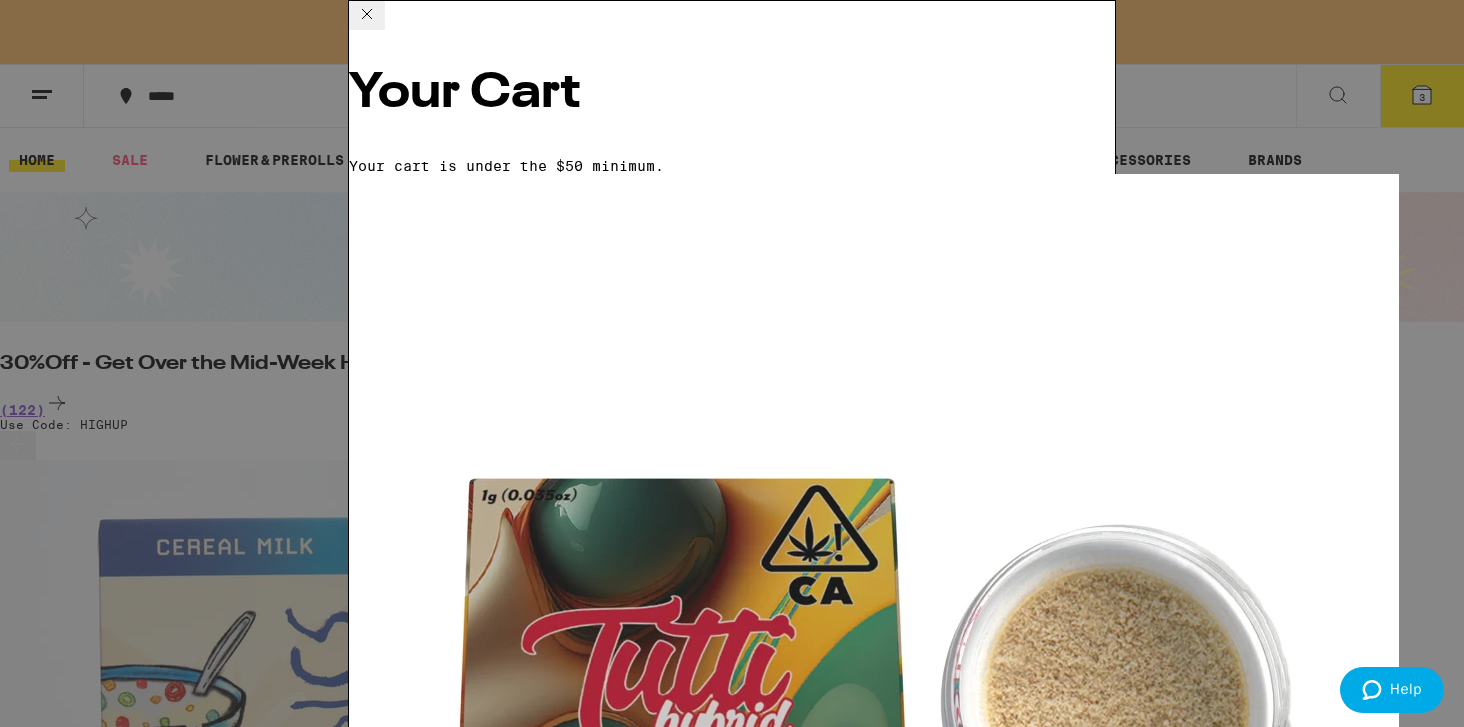 click on "Your Cart Your cart is under the $50 minimum. Gelonade Live Hash - 1g Tutti $16 1 Governmint Oasis Live Hash - 1g Tutti $16 1 Nectarine Jelly Live Hash - 1g Tutti $16 1 Add to meet the order minimum ACCESSORY Eaze Rolling Papers Eaze Accessories $2 ACCESSORY 1 1/4" Classic Rolling Papers RAW $2 HYBRID 7g Sugar Rush Smalls - 7g Everyday $55 INDICA 3.5g Garlic Dreams Smalls - 3.5g Everyday $35 INDICA 28g Space Biscotti - 28g Astronauts Deal Created with Sketch. USE CODE HIGHUP $90 HYBRID 1g Planet Red Cured Resin - 1g Alien Labs Deal Created with Sketch. USE CODE HIGHUP $28 INDICA 4g Kush Mints - 4g Lowell Farms Deal Created with Sketch. USE CODE 35OFF $33 SATIVA 3.5g Tequila Sunrise - 3.5g Cookies Deal Created with Sketch. USE CODE 35OFF $40 INDICA 3.5g Tiger King - 3.5g Ember Valley Deal Created with Sketch. USE CODE HIGHUP $50 SATIVA 3.5g Headmount - 3.5g Ember Valley Deal Created with Sketch. USE CODE HIGHUP $50 Subtotal $48.00 Delivery FREE Order Total $0.00 ⚠️ www.P65Warnings.ca.gov Apply Promo" at bounding box center (732, 363) 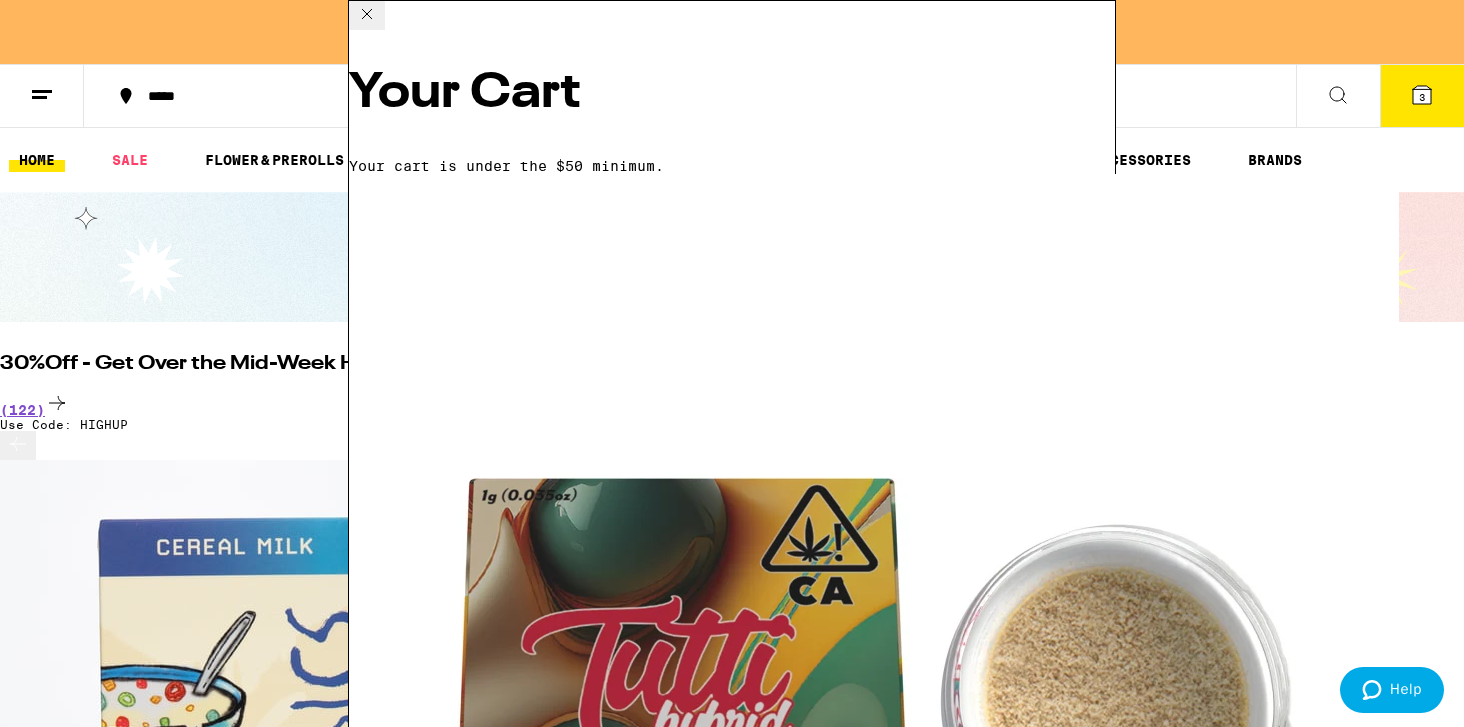 scroll, scrollTop: 0, scrollLeft: 0, axis: both 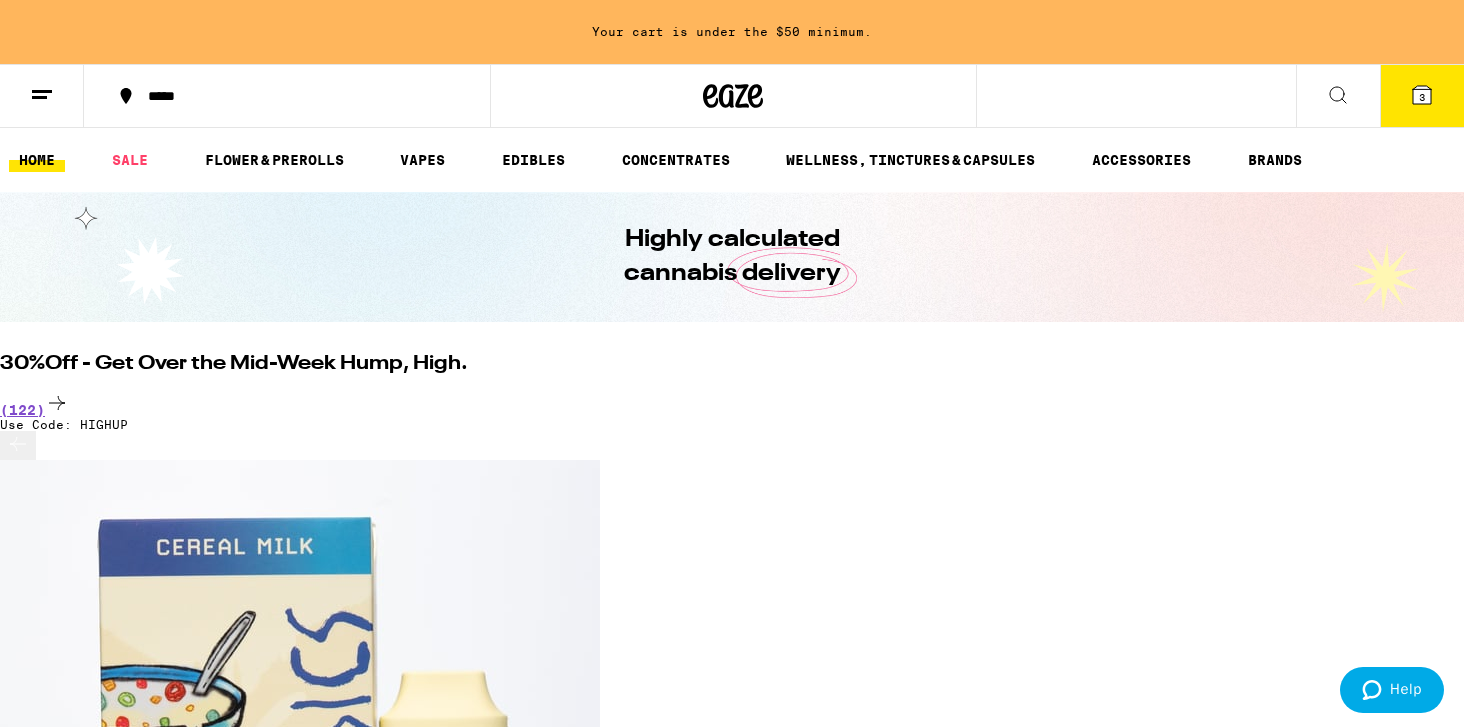 click 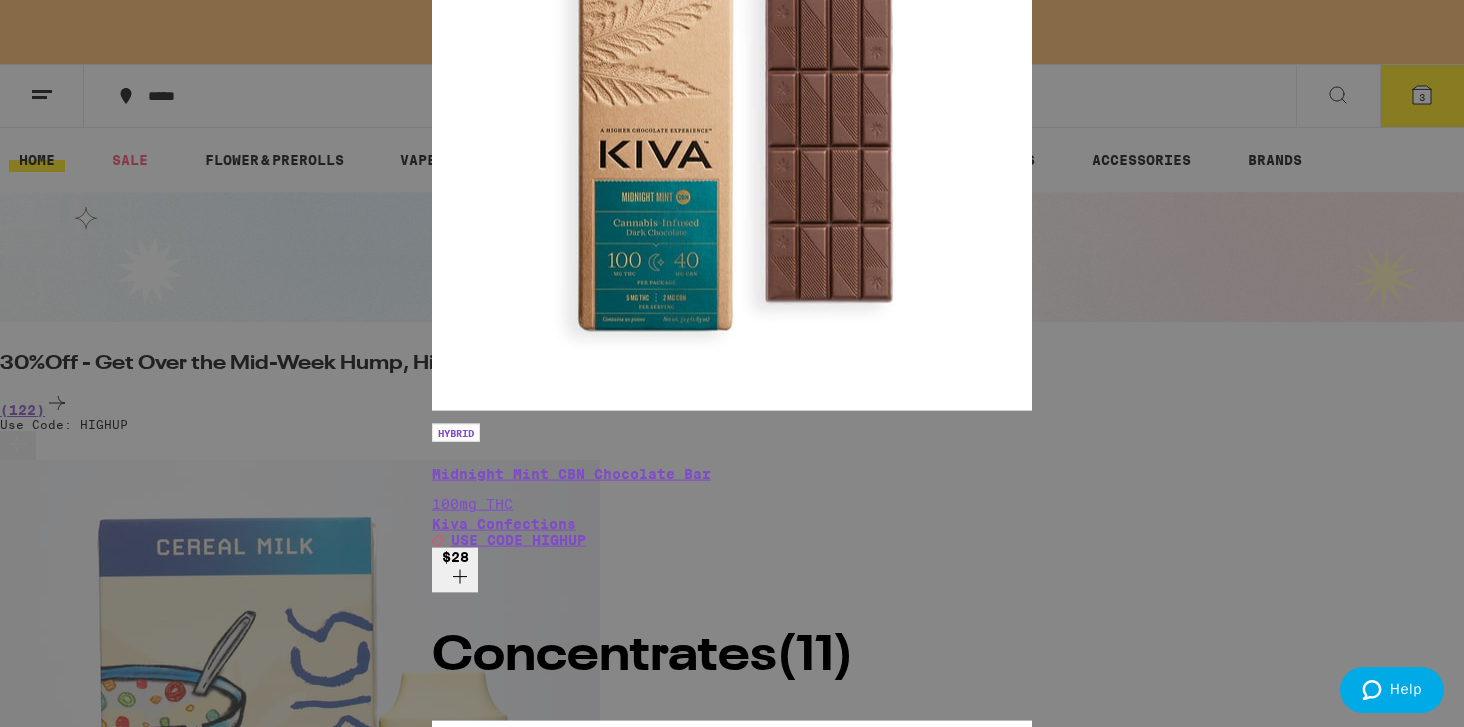 type on "hash" 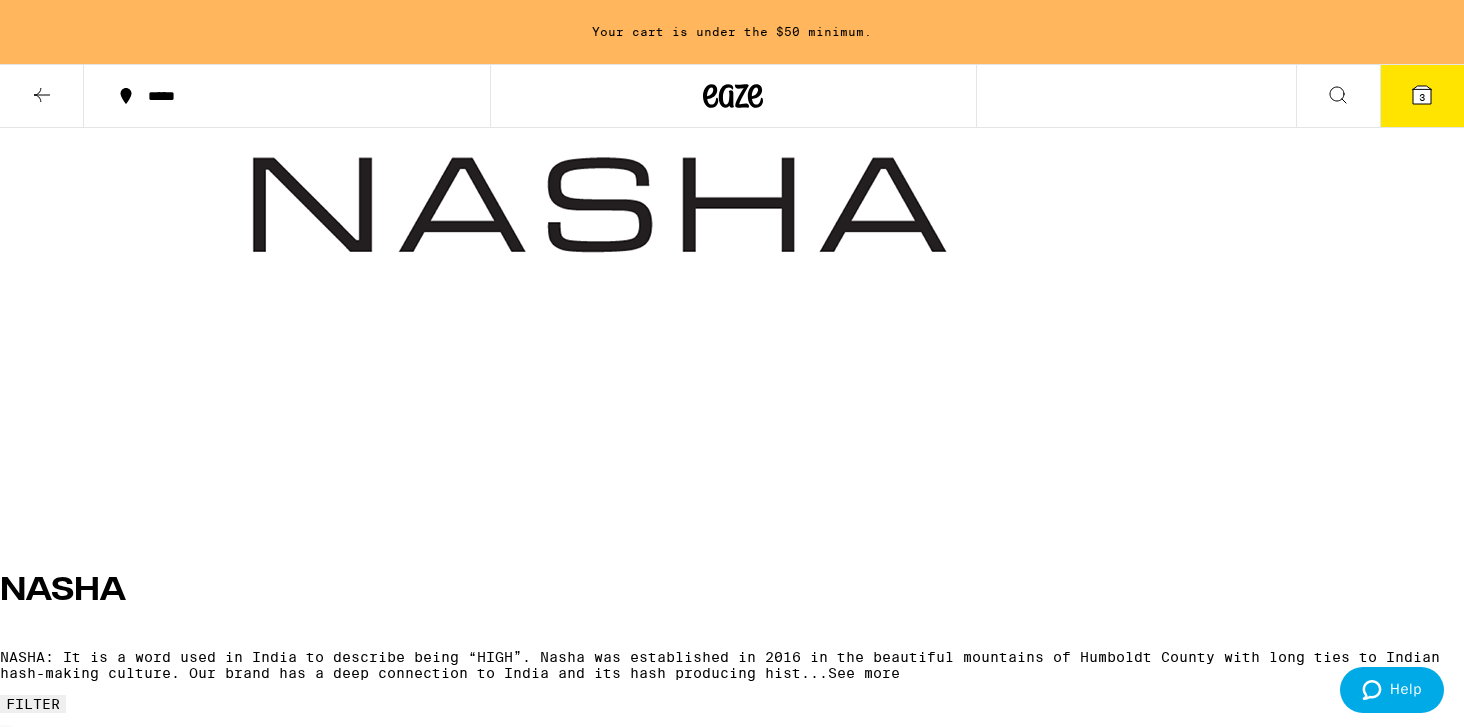 scroll, scrollTop: 802, scrollLeft: 0, axis: vertical 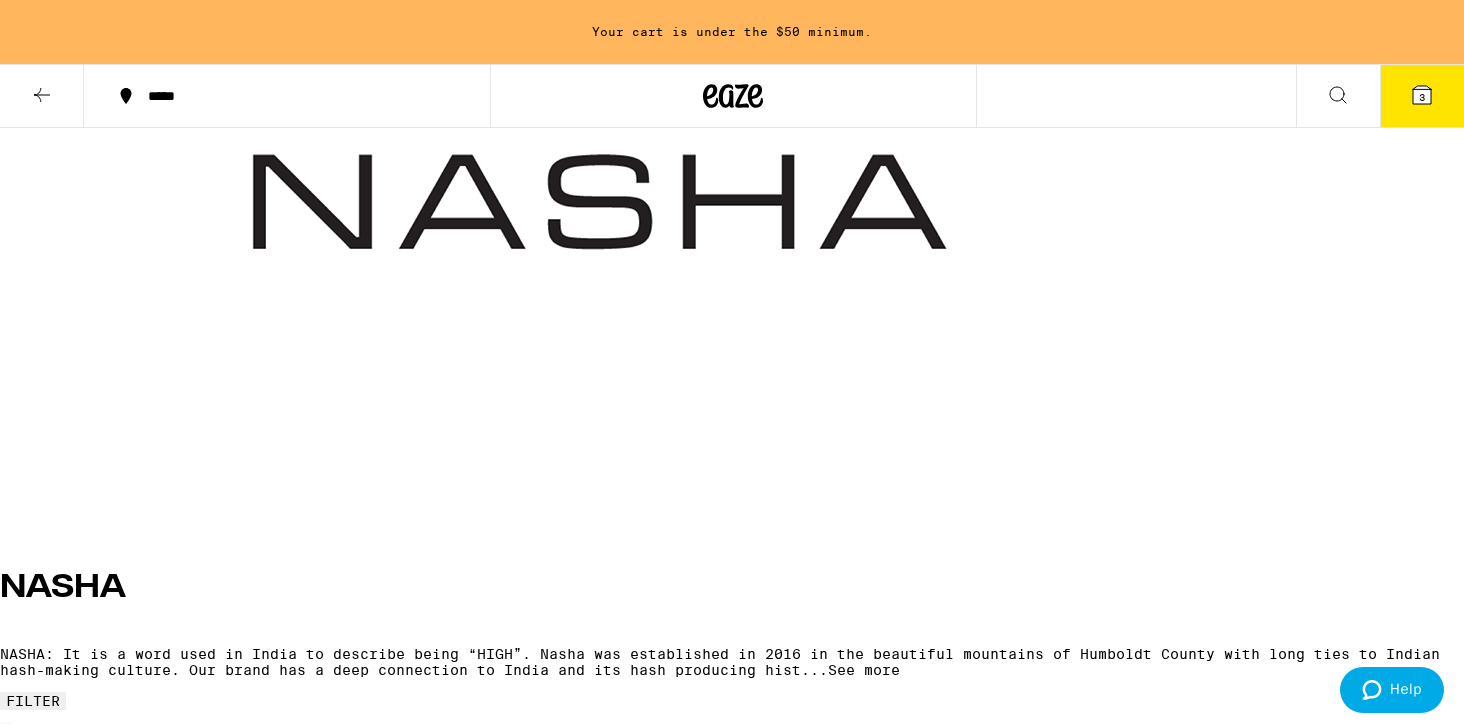 click 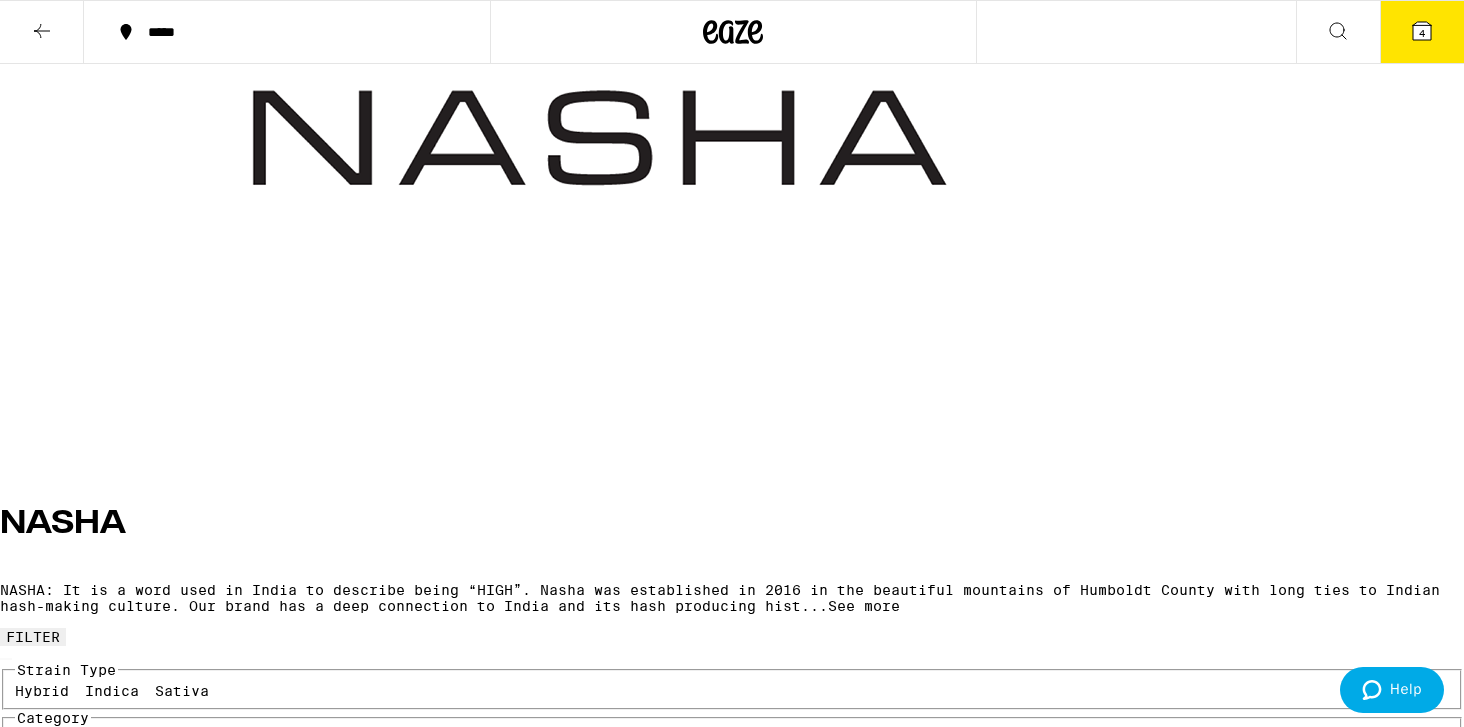 scroll, scrollTop: 738, scrollLeft: 0, axis: vertical 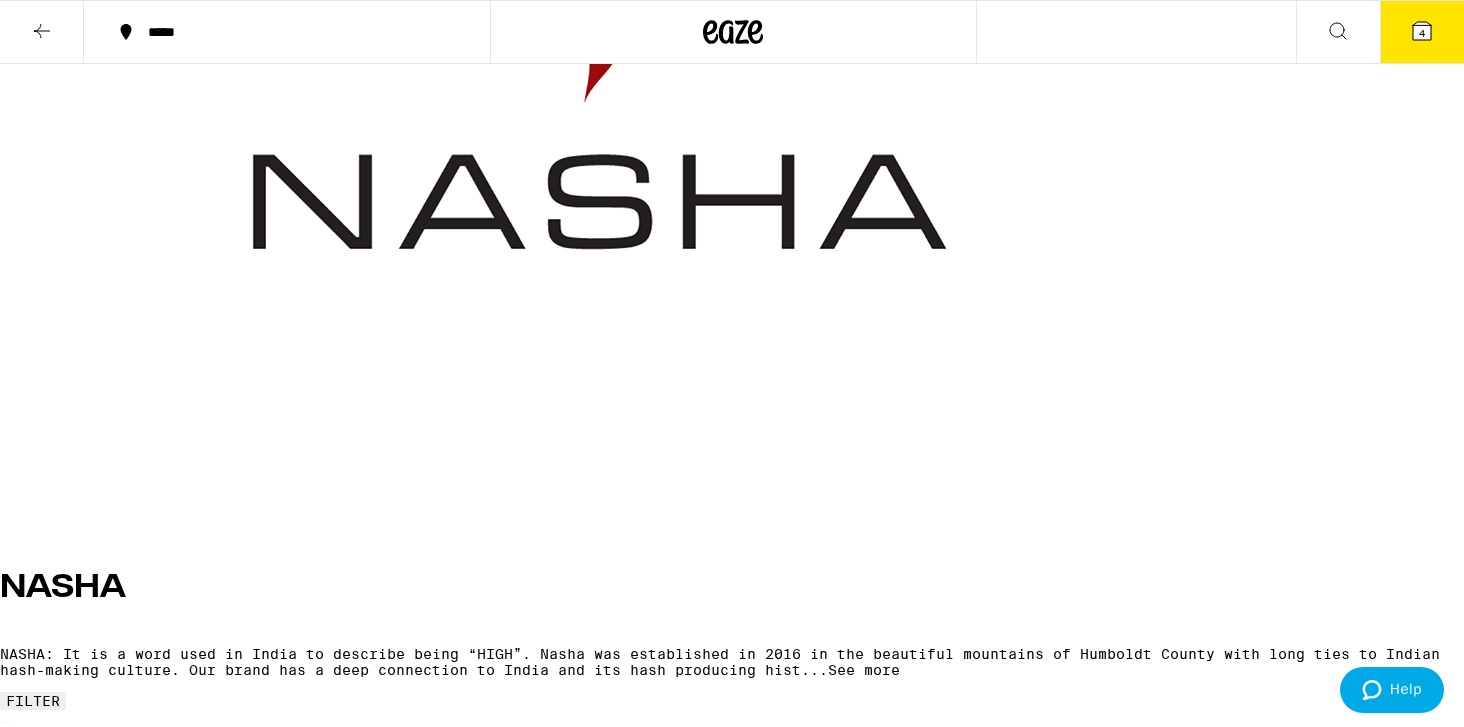 click 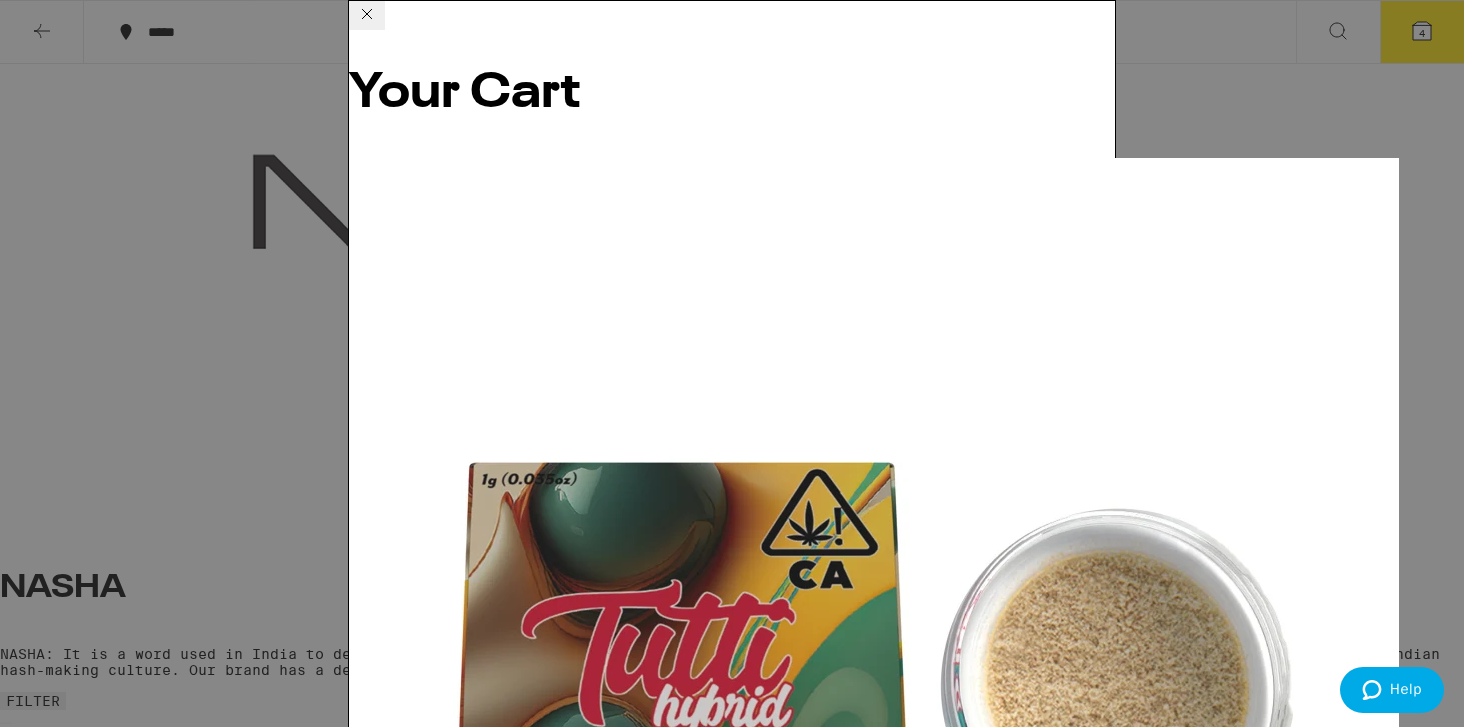 click on "Apply Promo" at bounding box center [404, 10793] 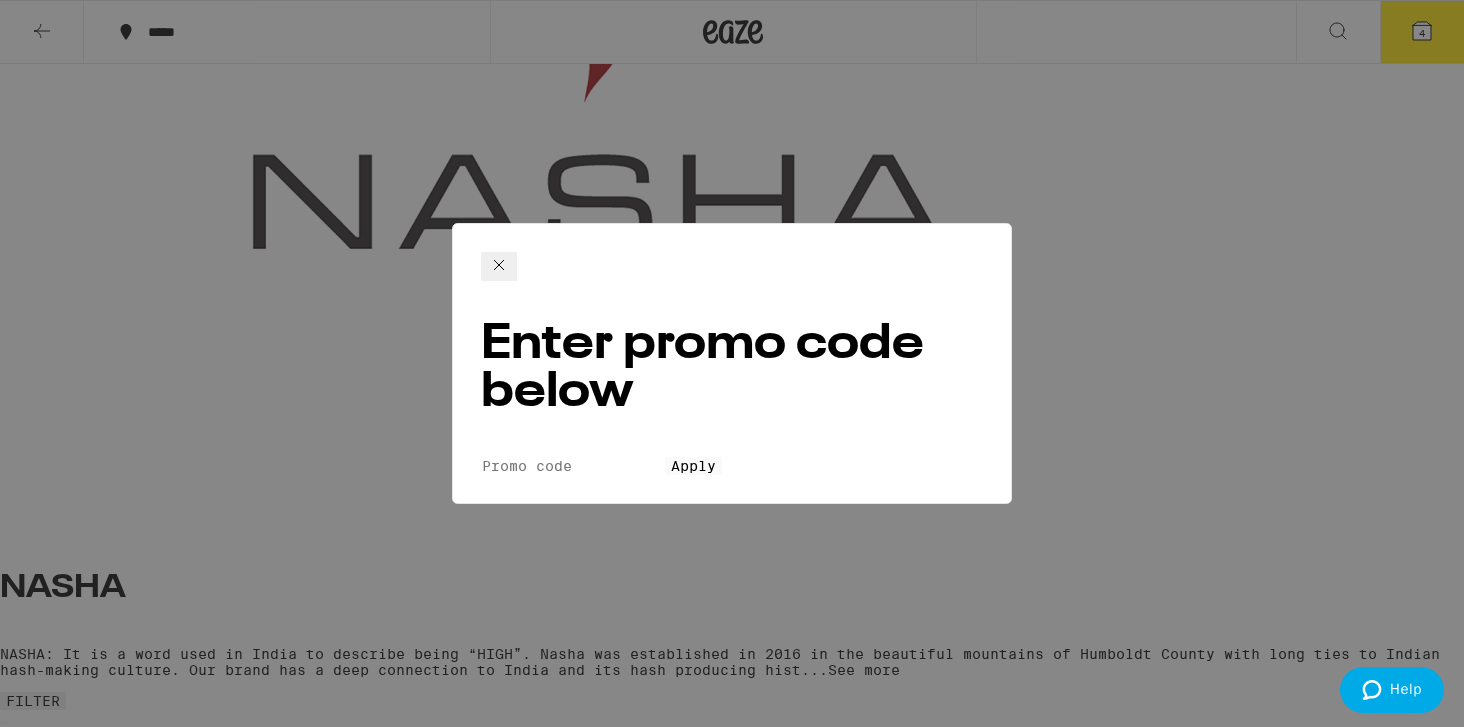 click on "Promo Code" at bounding box center [573, 466] 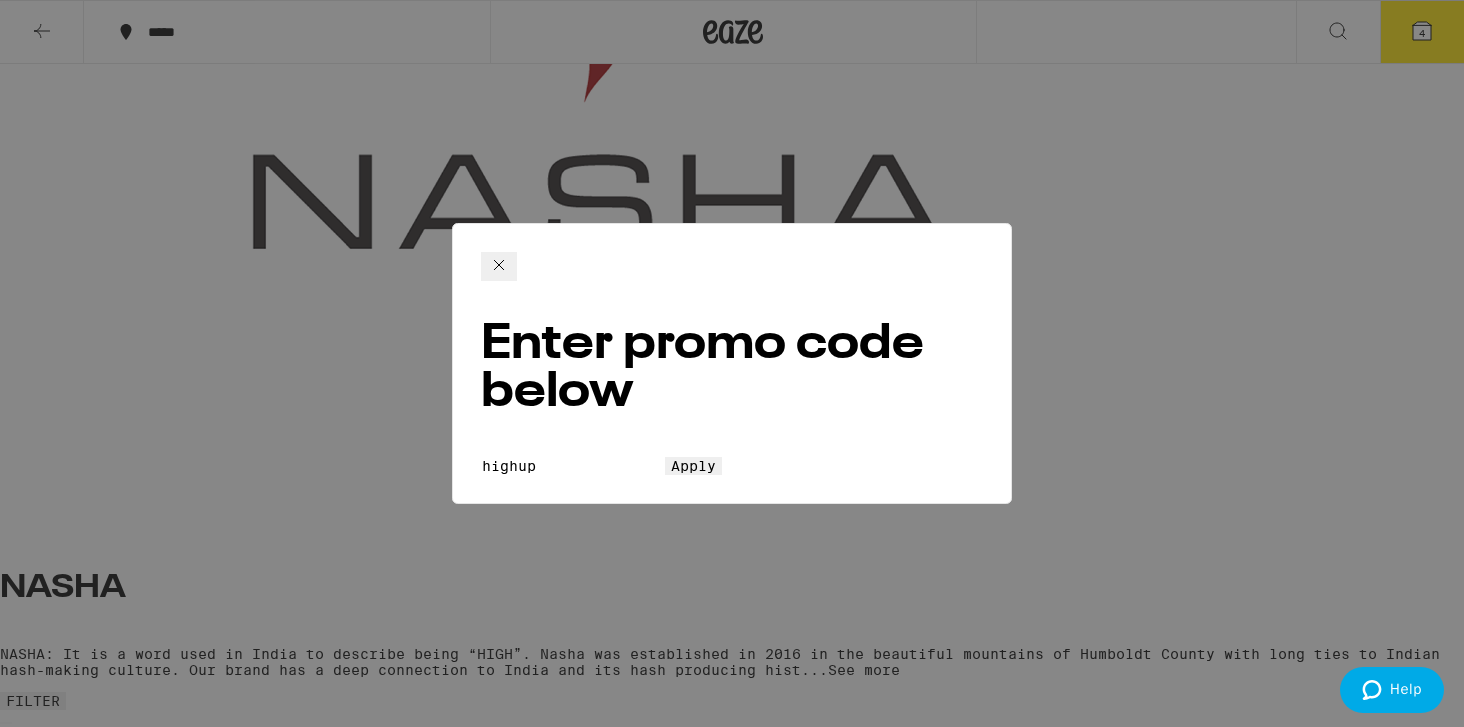 type on "highup" 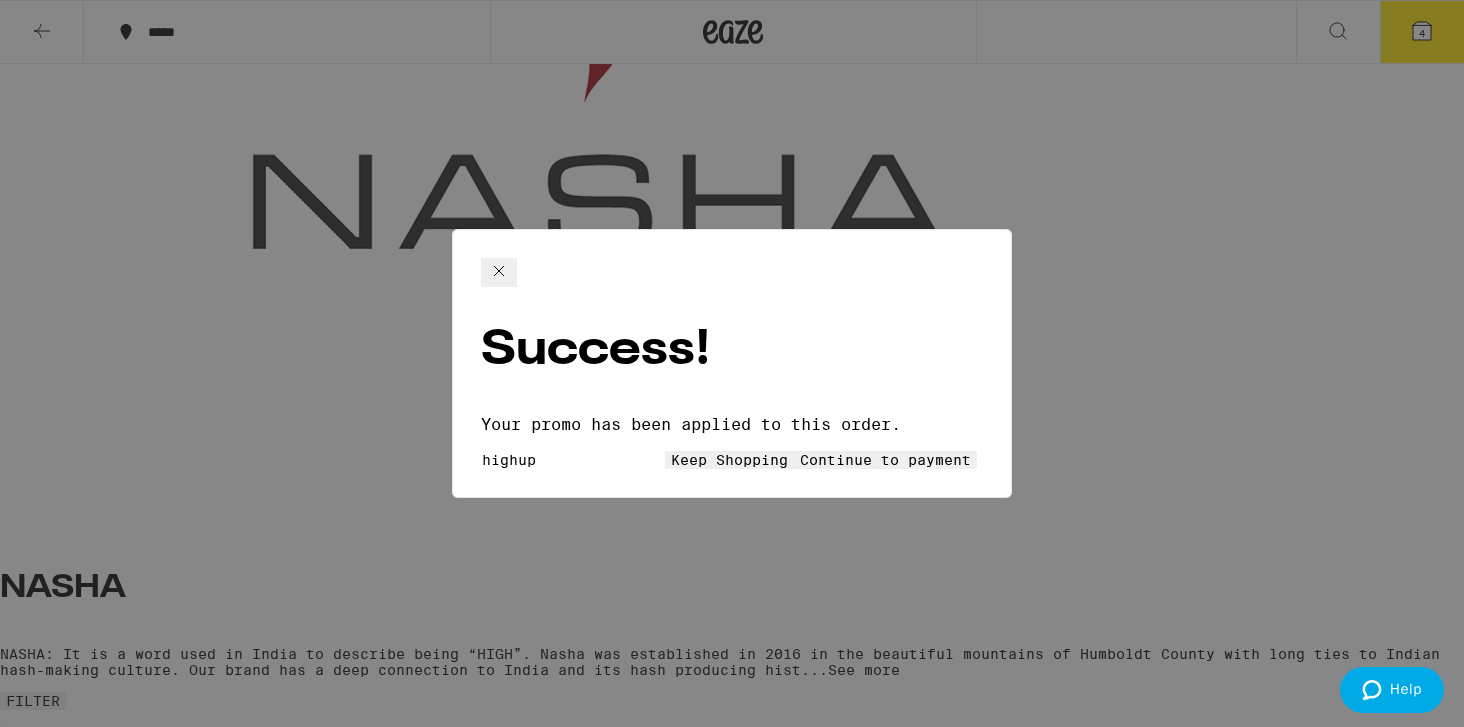 click on "Continue to payment" at bounding box center (885, 460) 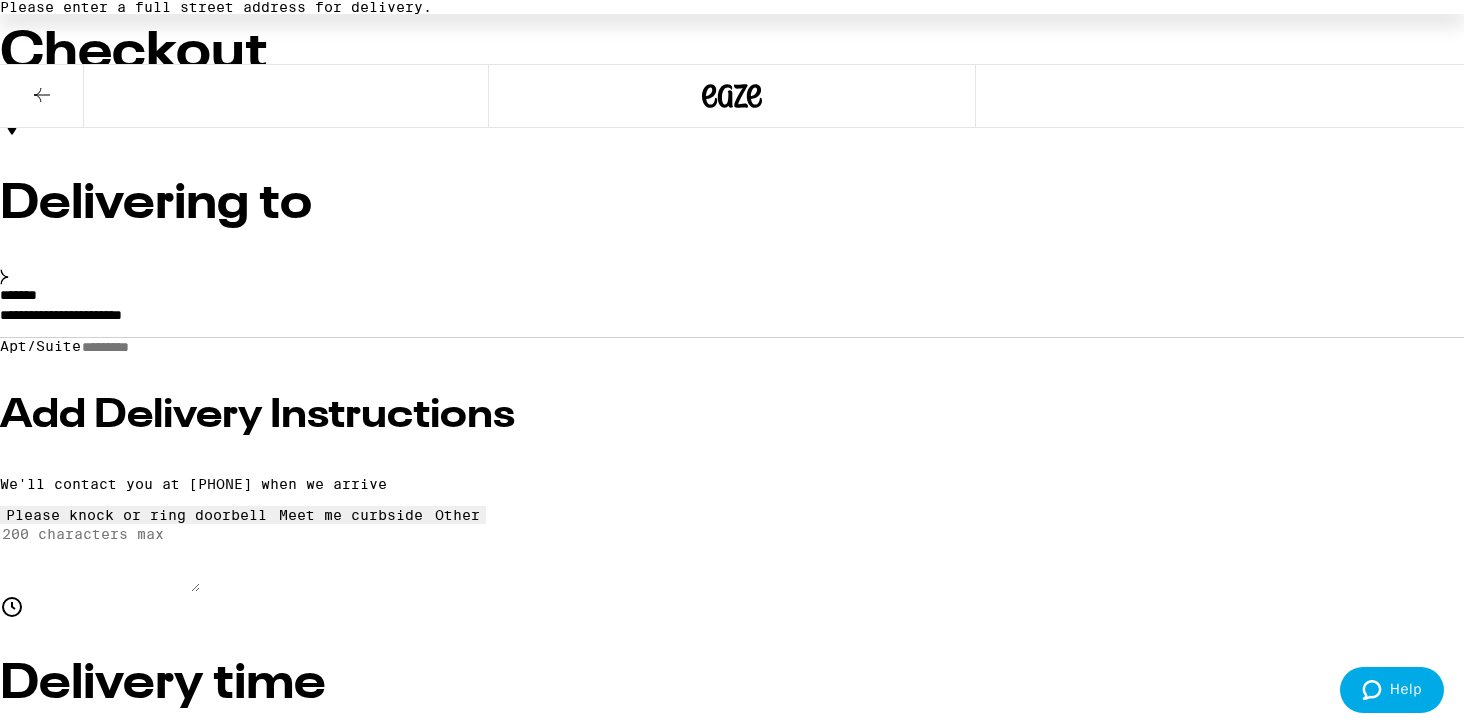 scroll, scrollTop: 183, scrollLeft: 0, axis: vertical 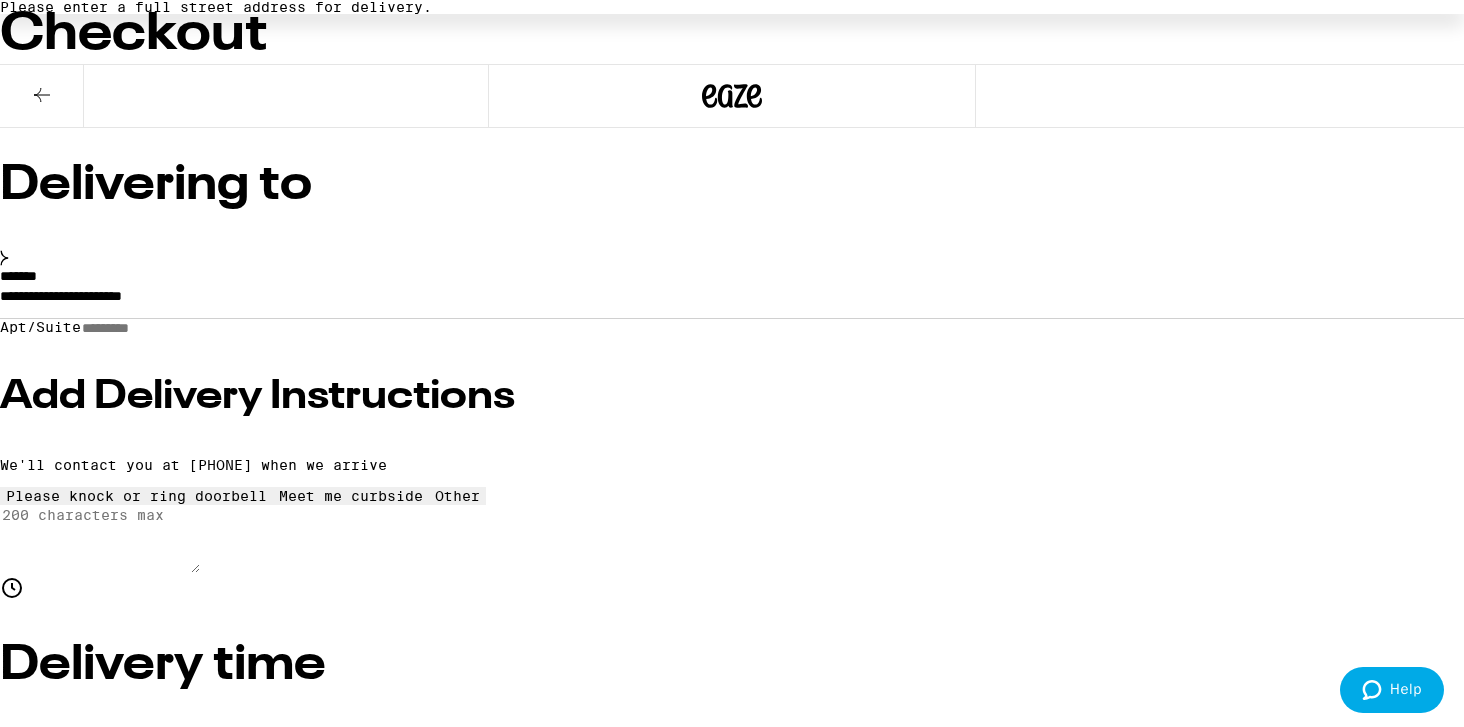 click on "**********" at bounding box center (732, 301) 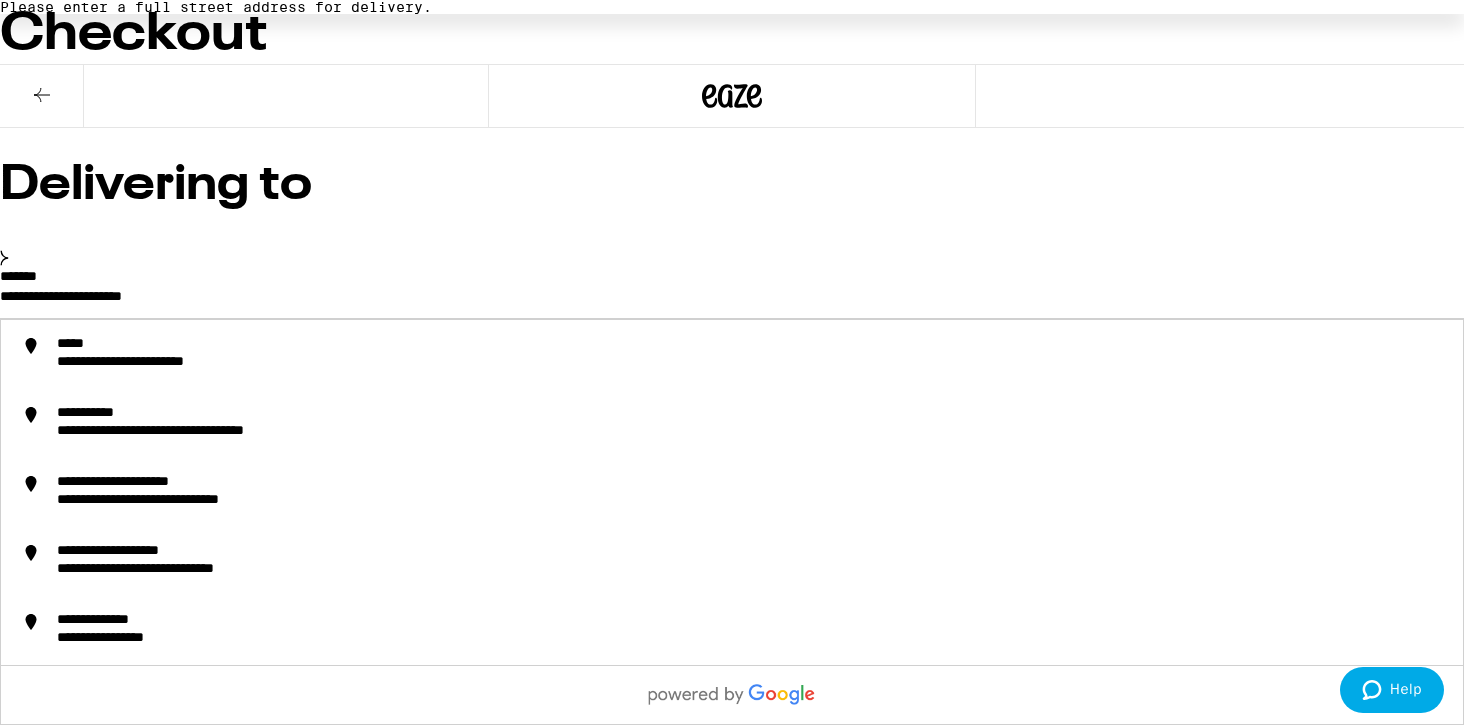 click on "**********" at bounding box center (732, 301) 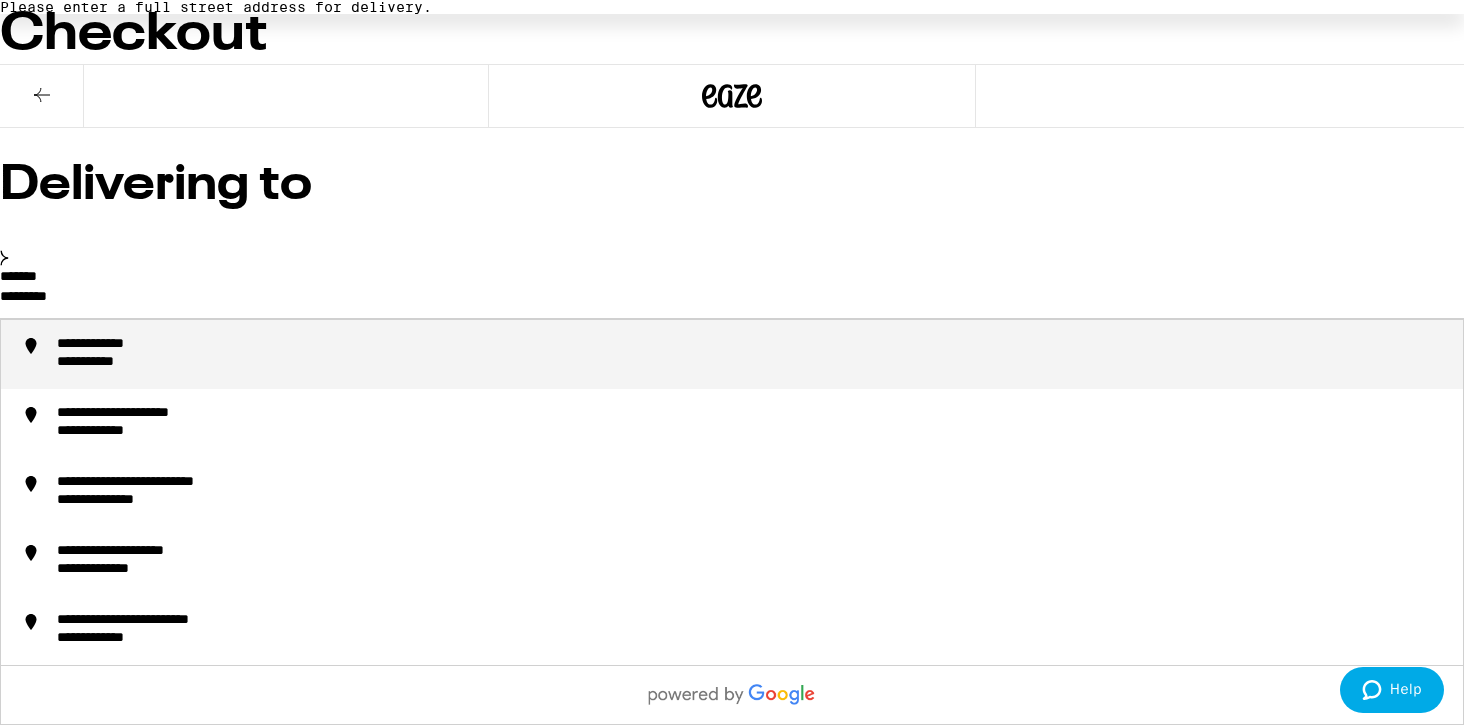 click on "**********" at bounding box center [752, 354] 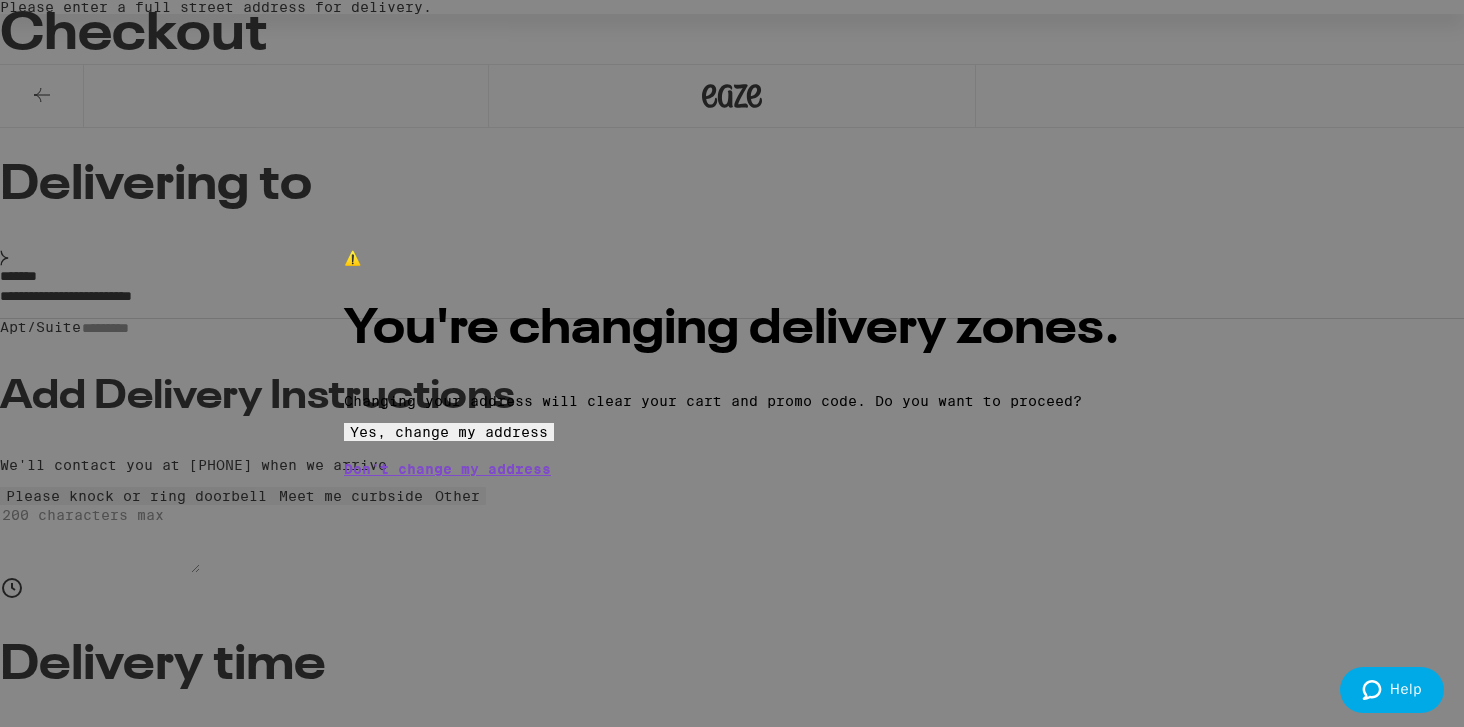 click on "Yes, change my address" at bounding box center (449, 432) 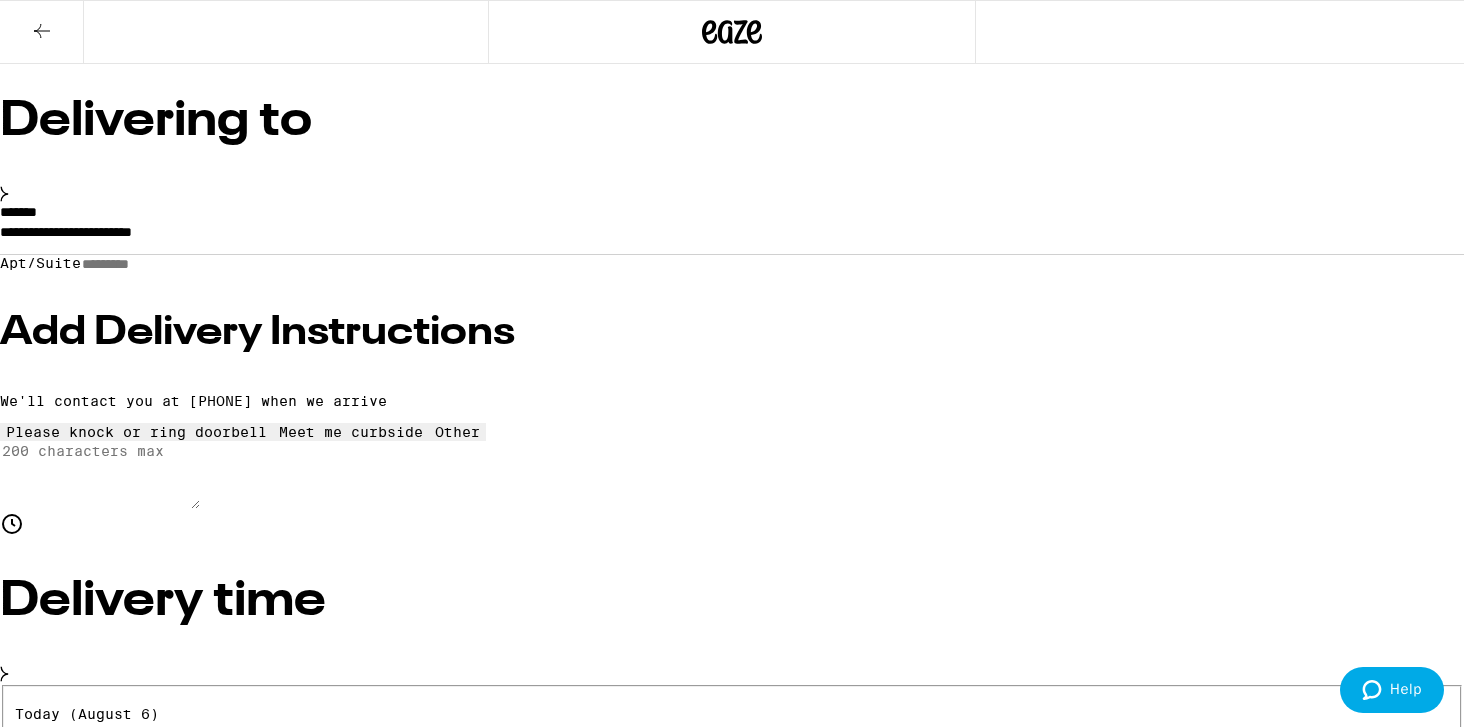 scroll, scrollTop: 119, scrollLeft: 0, axis: vertical 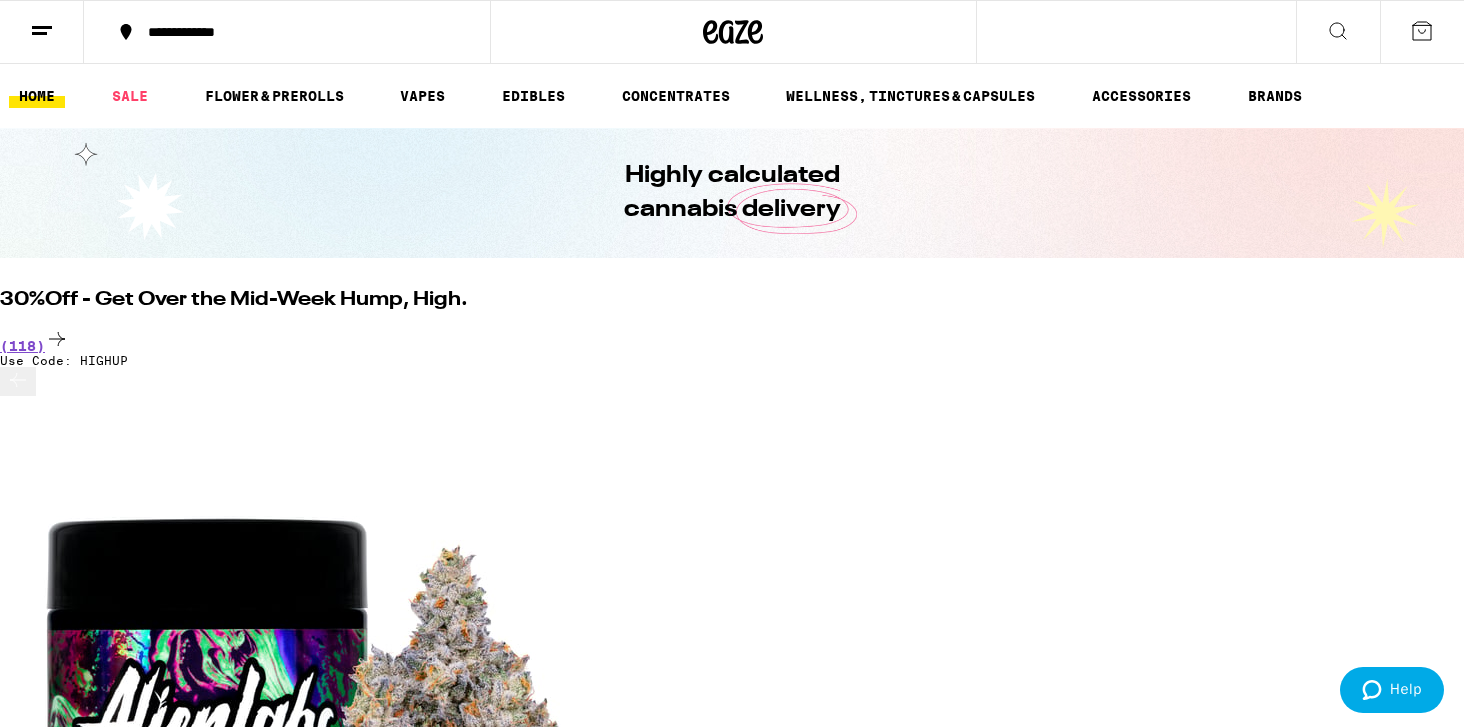 click 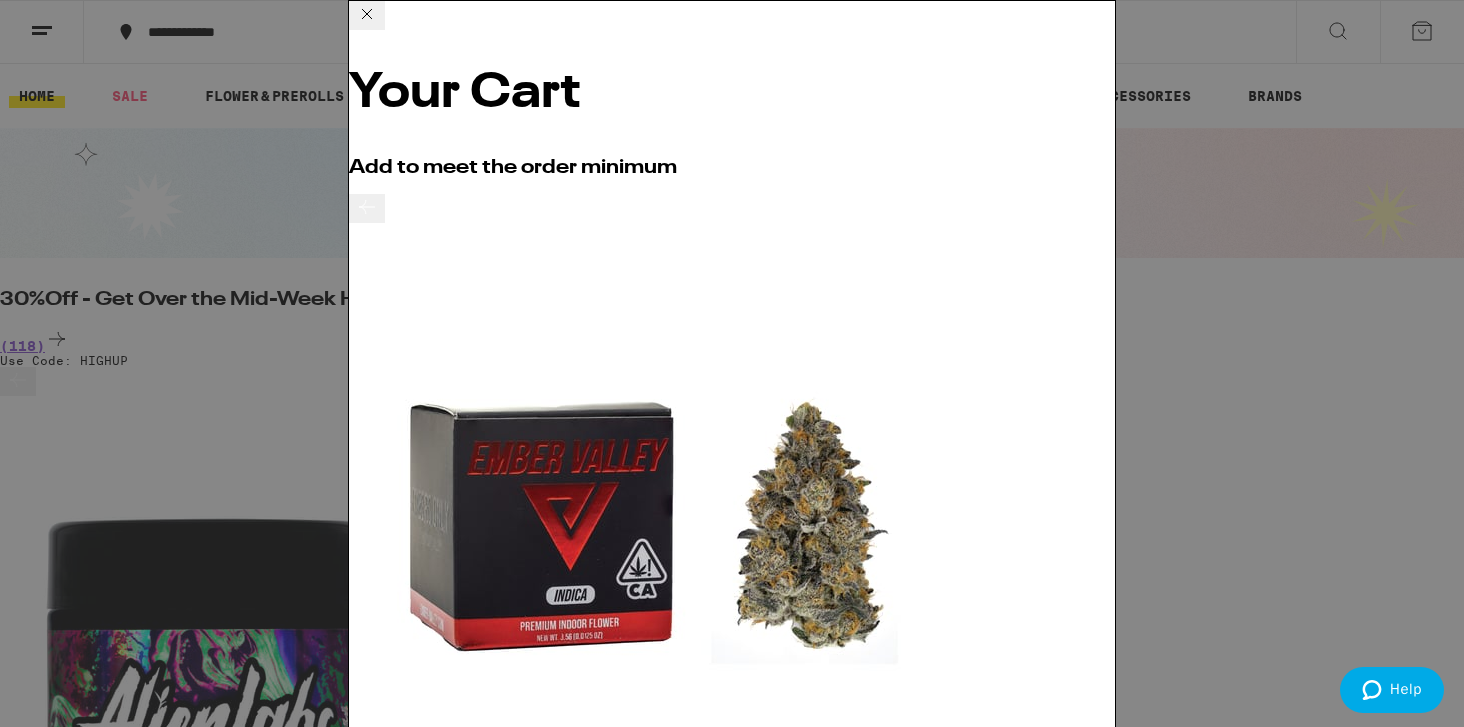 click 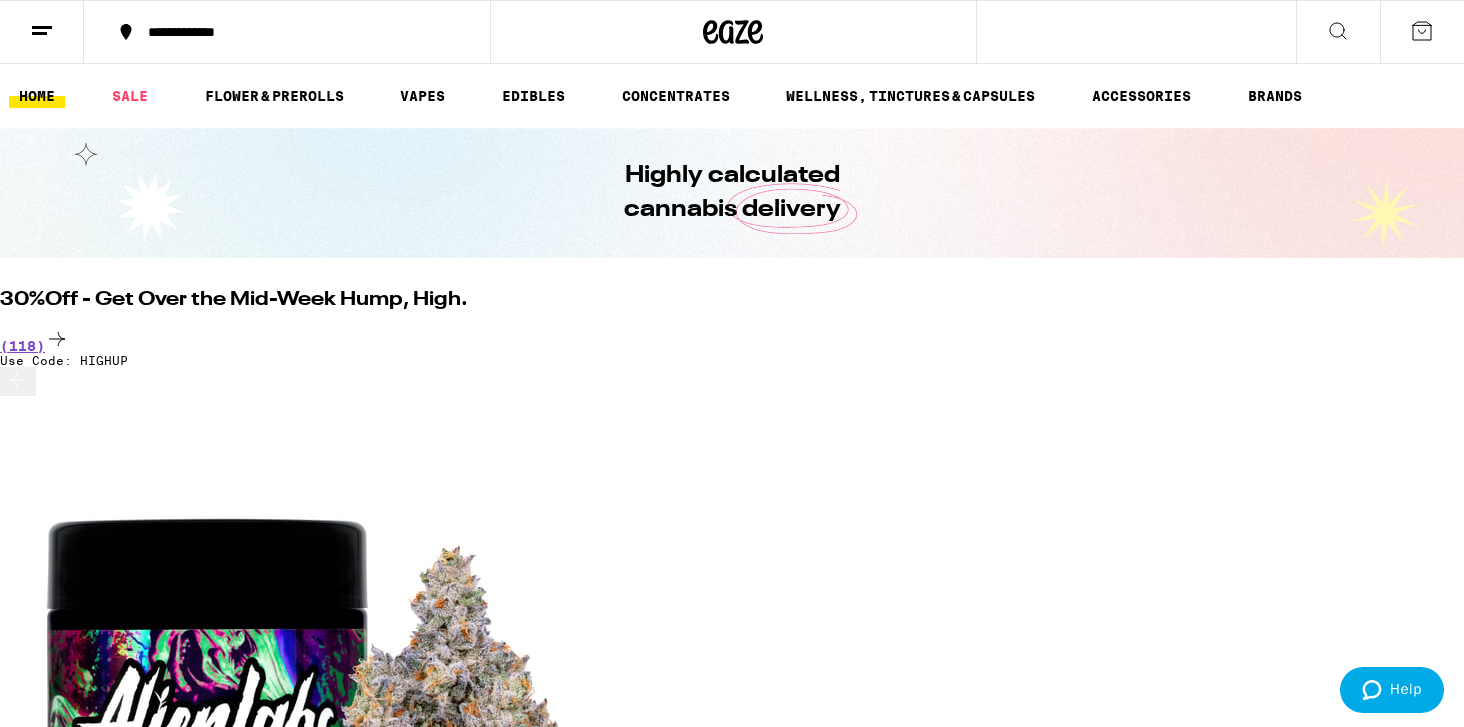 scroll, scrollTop: 0, scrollLeft: 0, axis: both 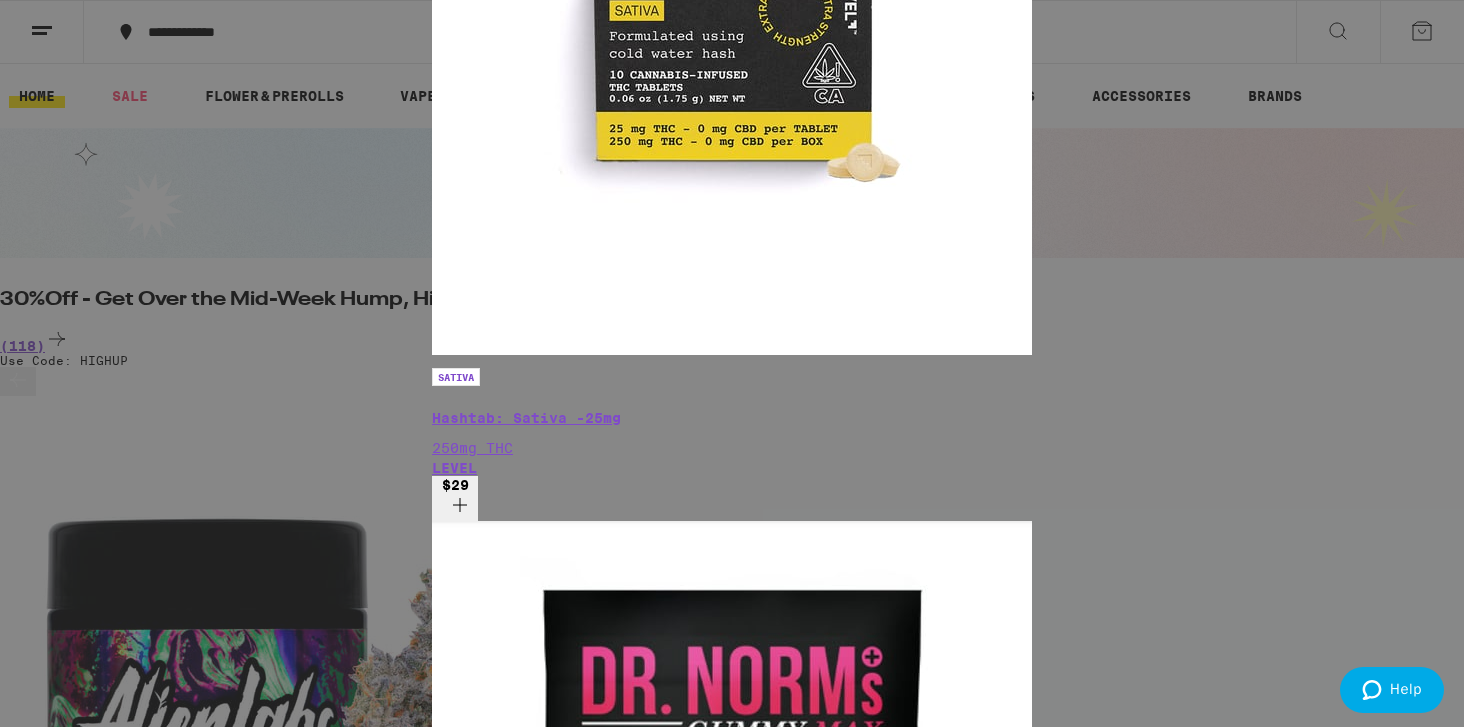 type on "hash" 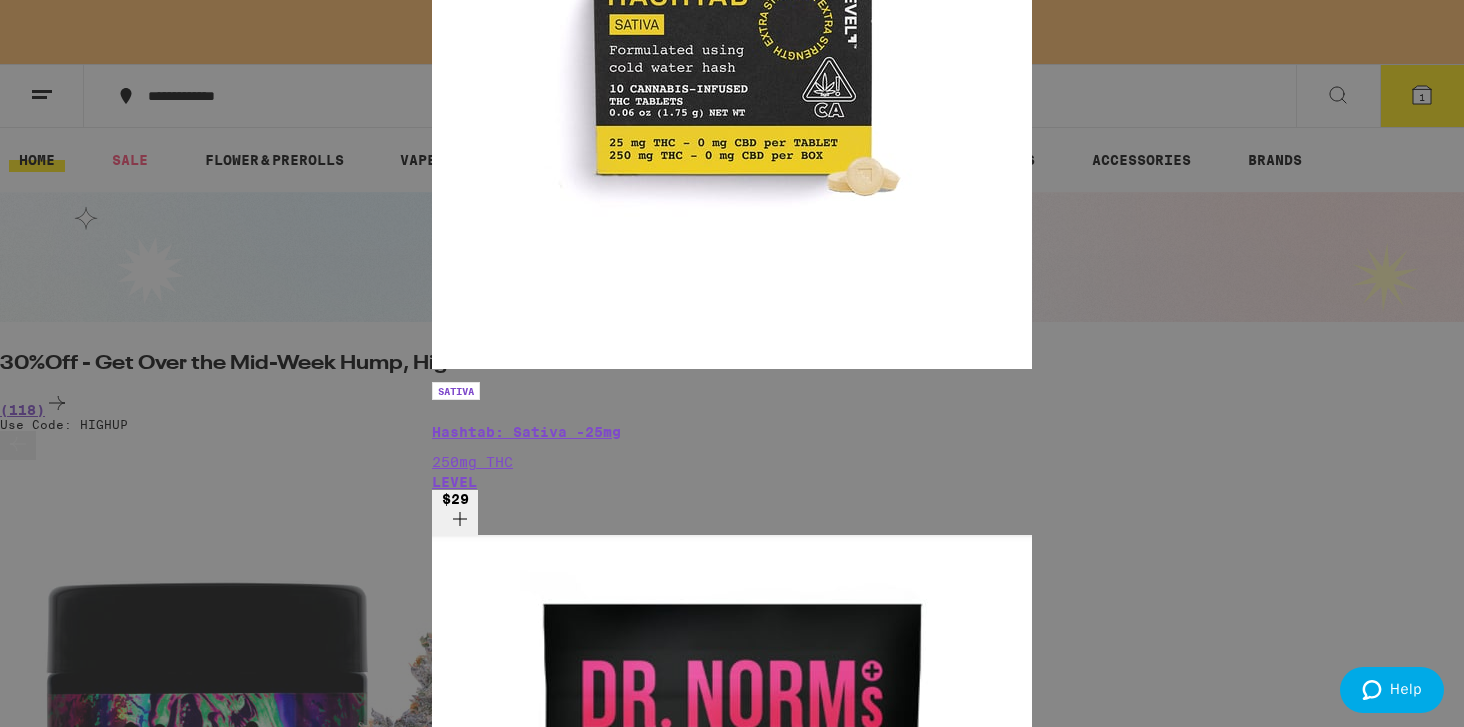click 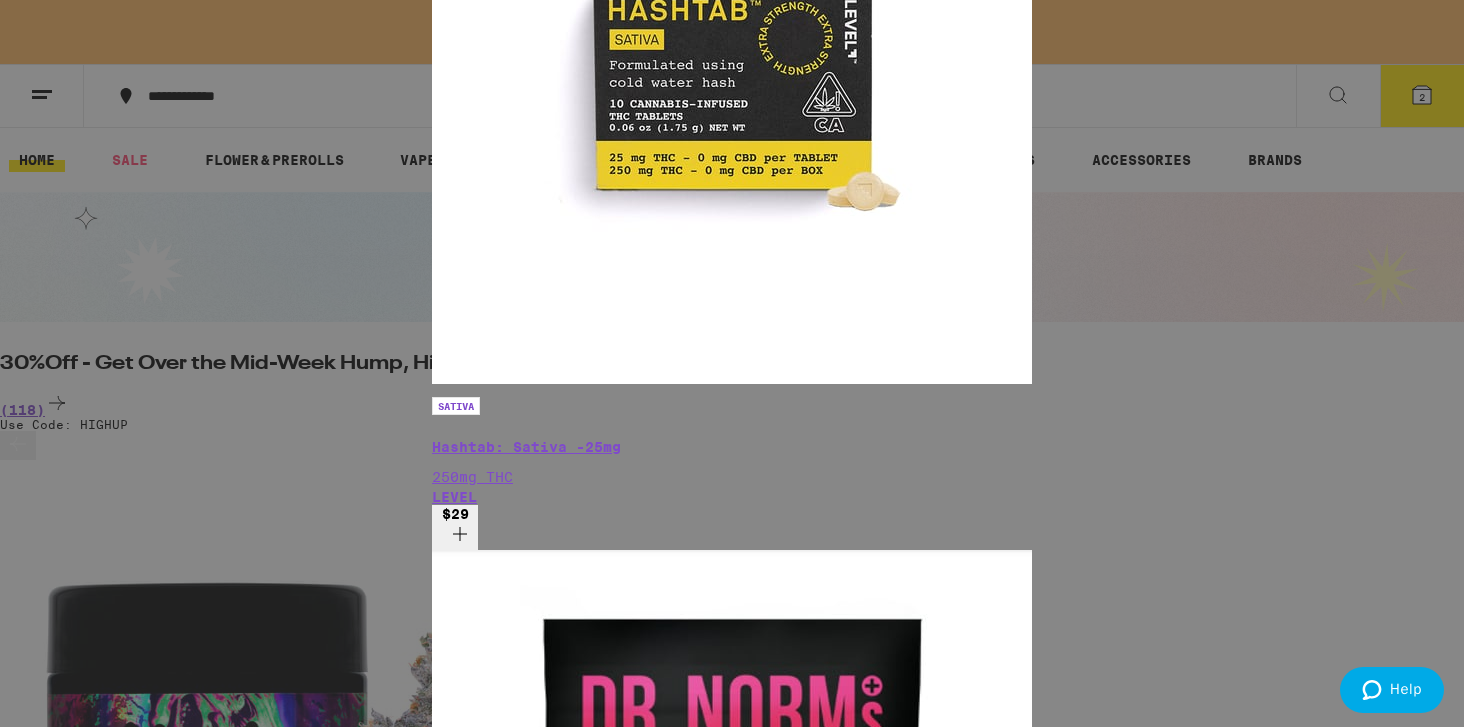 click 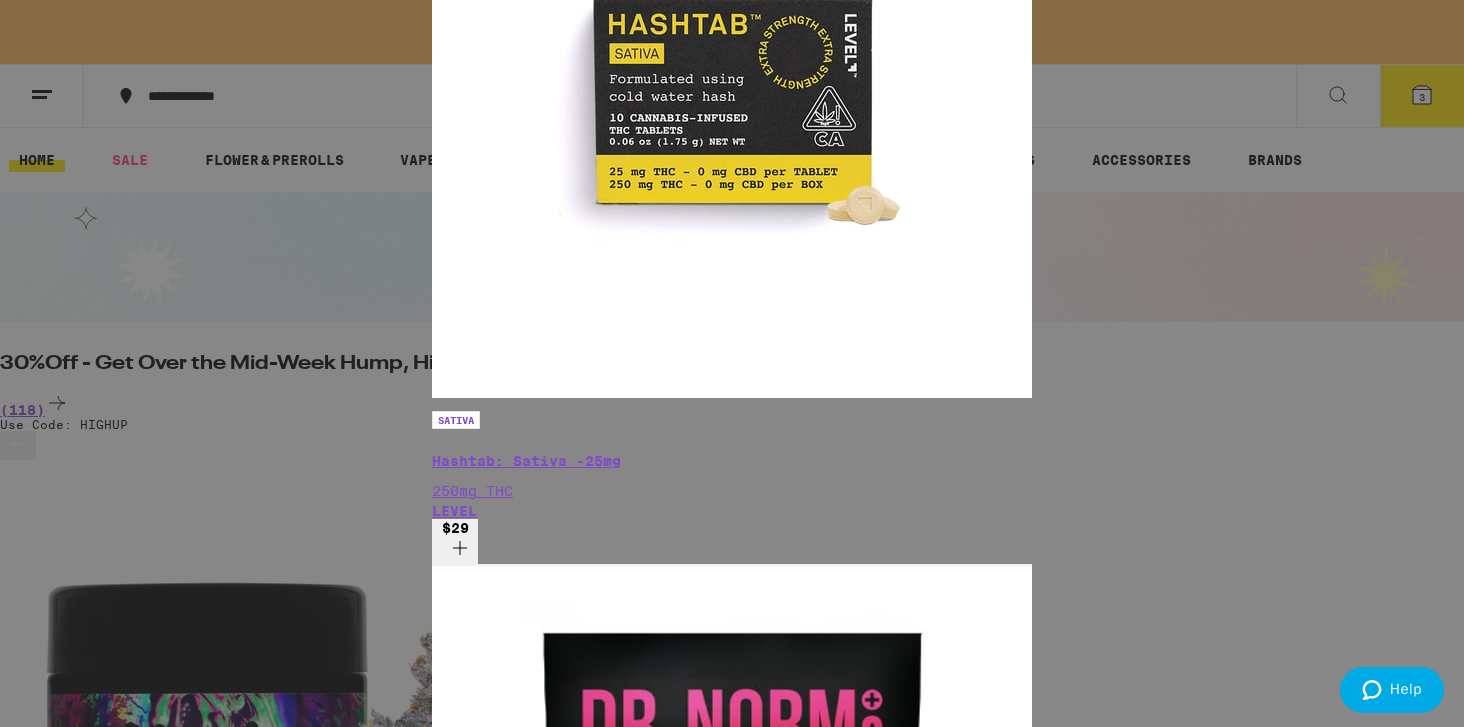 scroll, scrollTop: 1499, scrollLeft: 0, axis: vertical 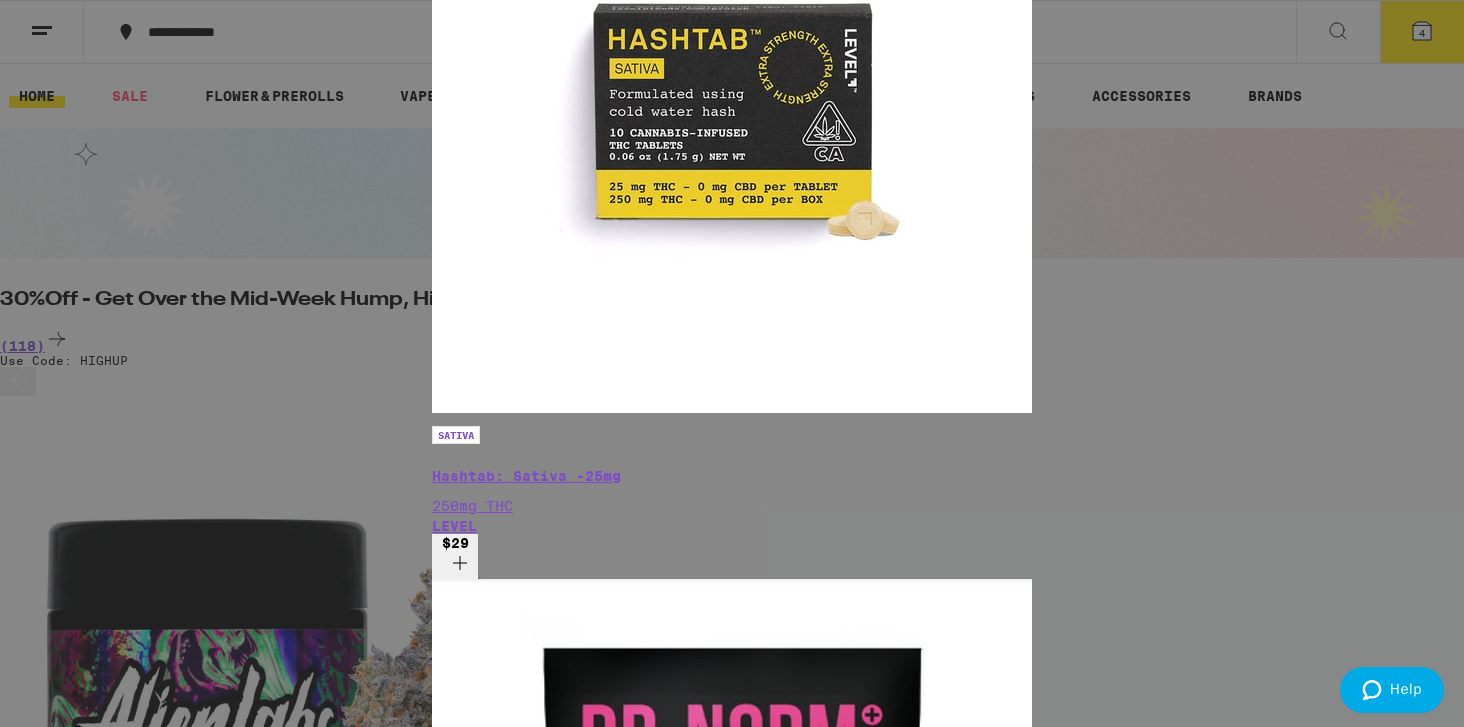 click 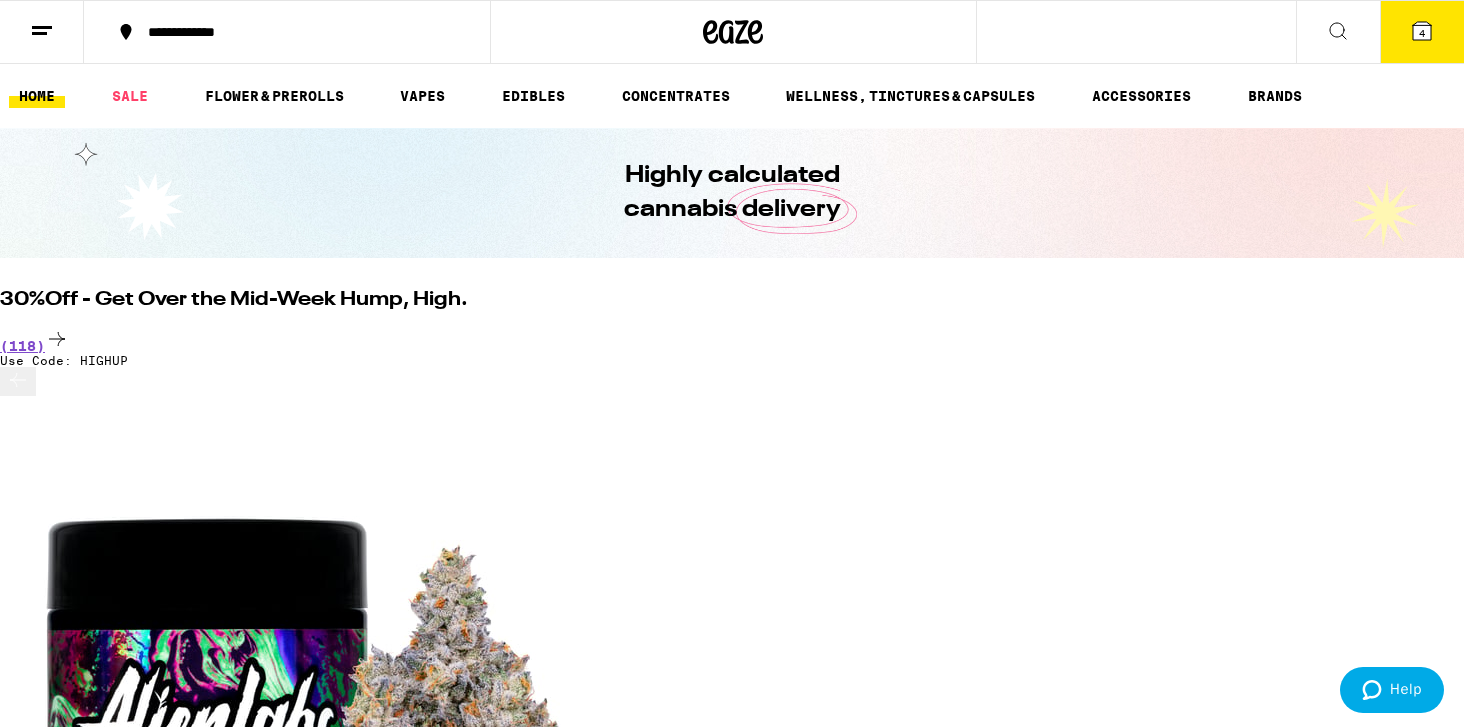 click on "4" at bounding box center [1422, 33] 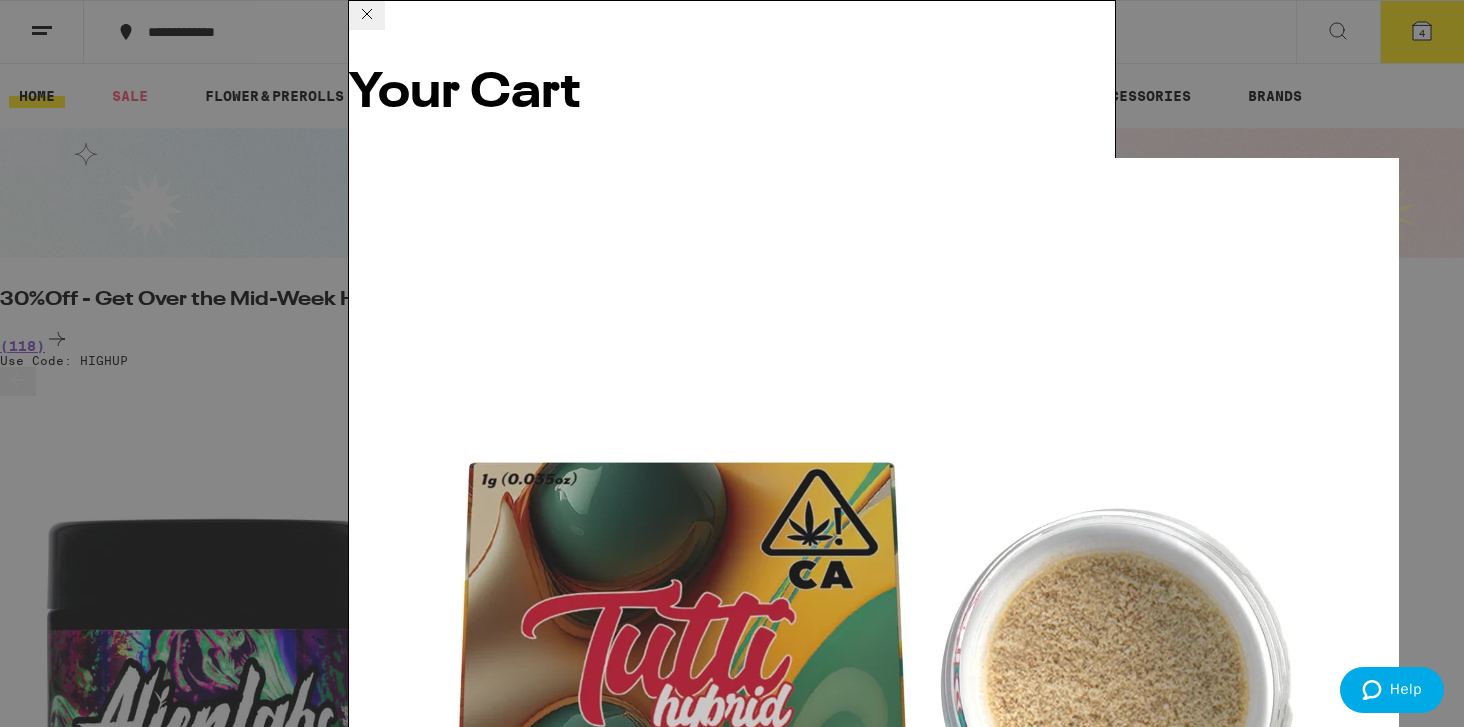 click on "Apply Promo" at bounding box center [404, 11967] 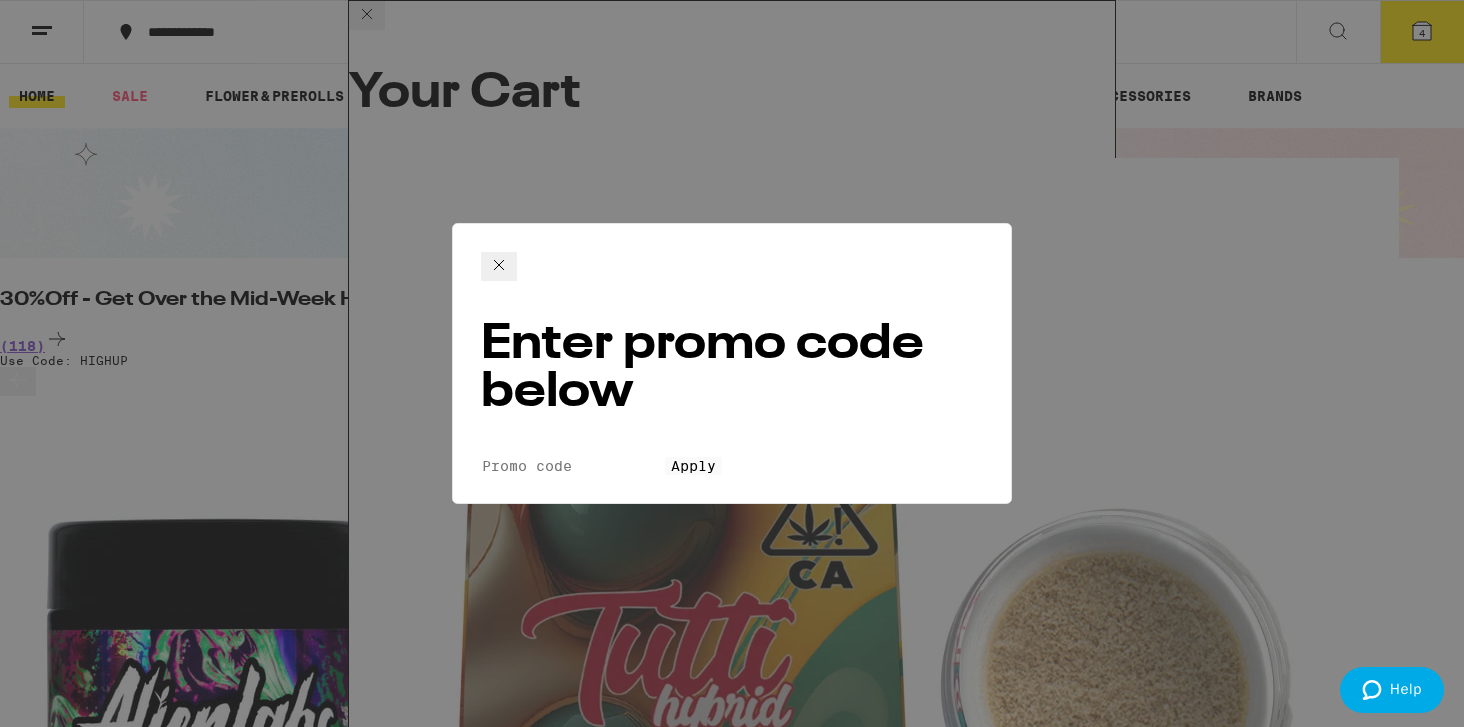 scroll, scrollTop: 0, scrollLeft: 0, axis: both 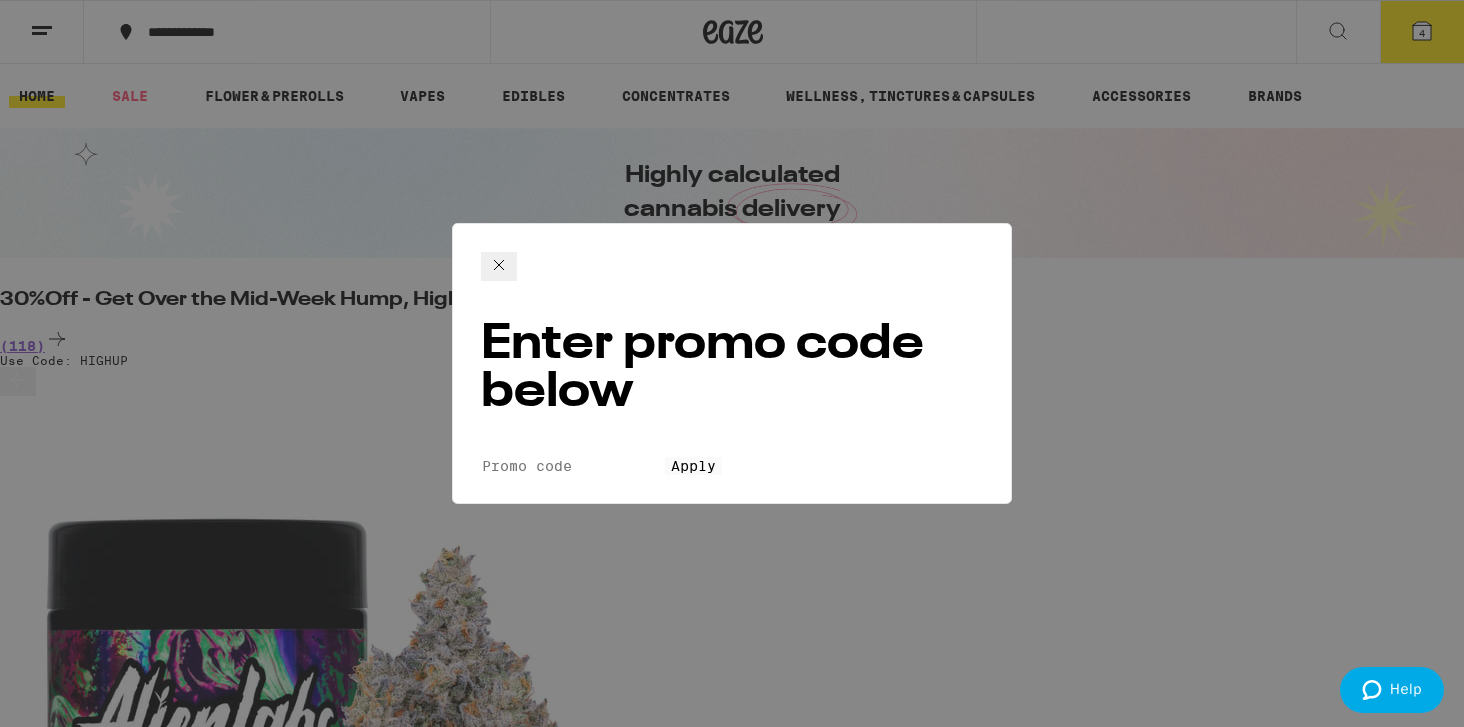 click on "Promo Code" at bounding box center [573, 466] 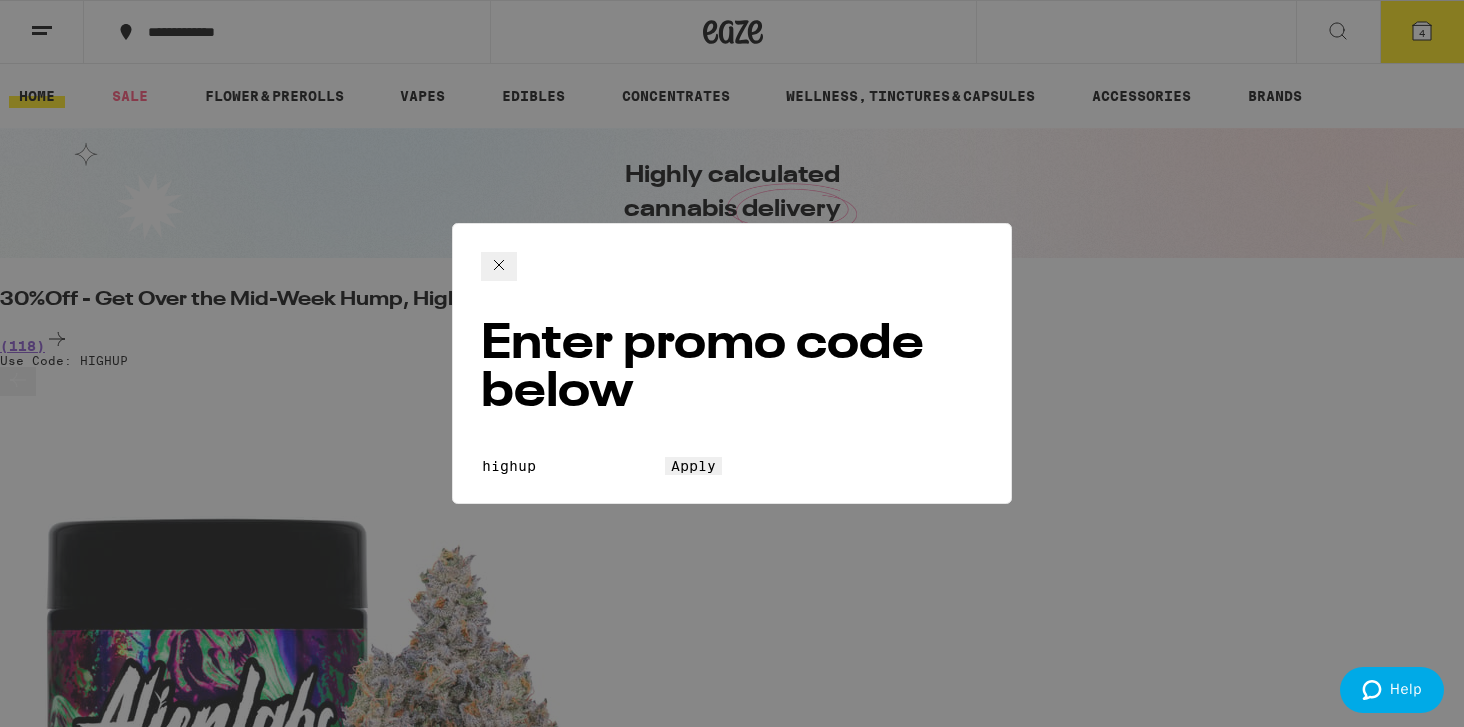 type on "highup" 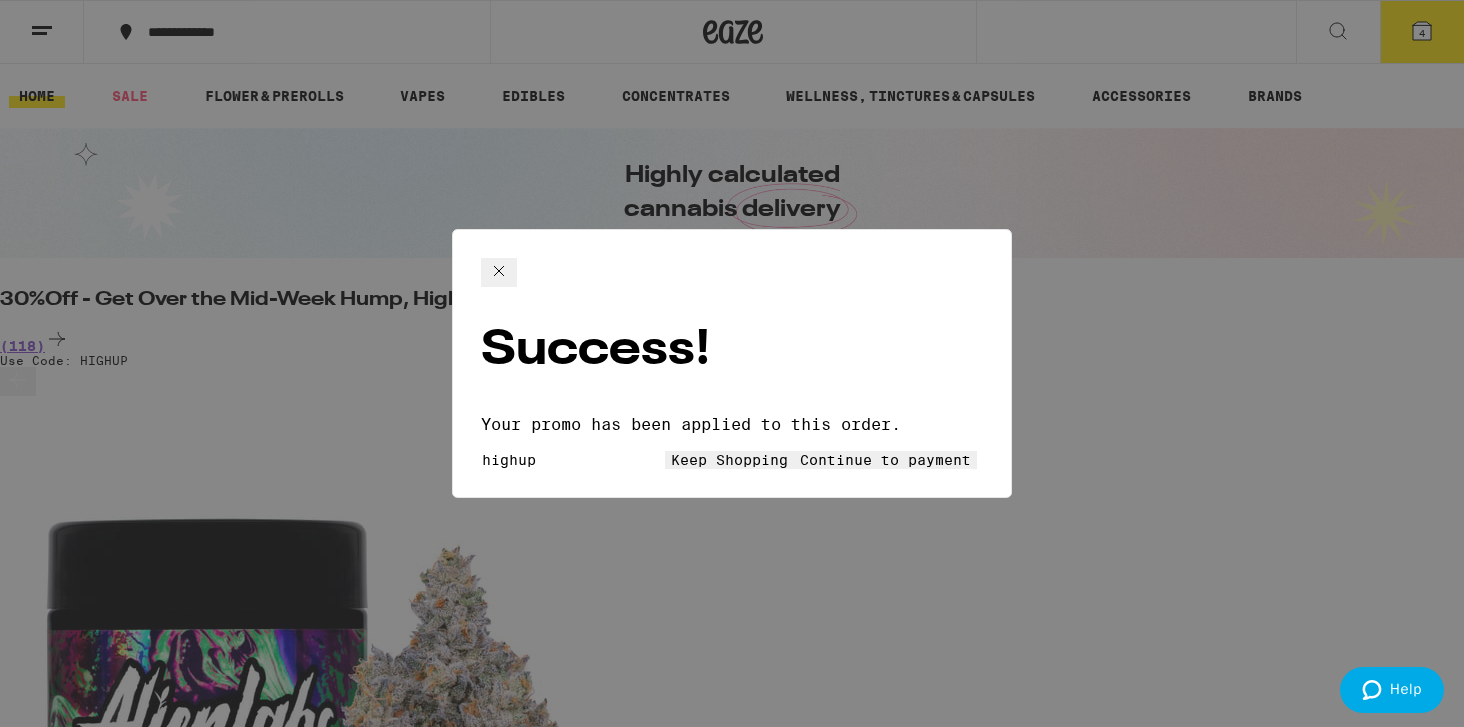 click on "Continue to payment" at bounding box center (885, 460) 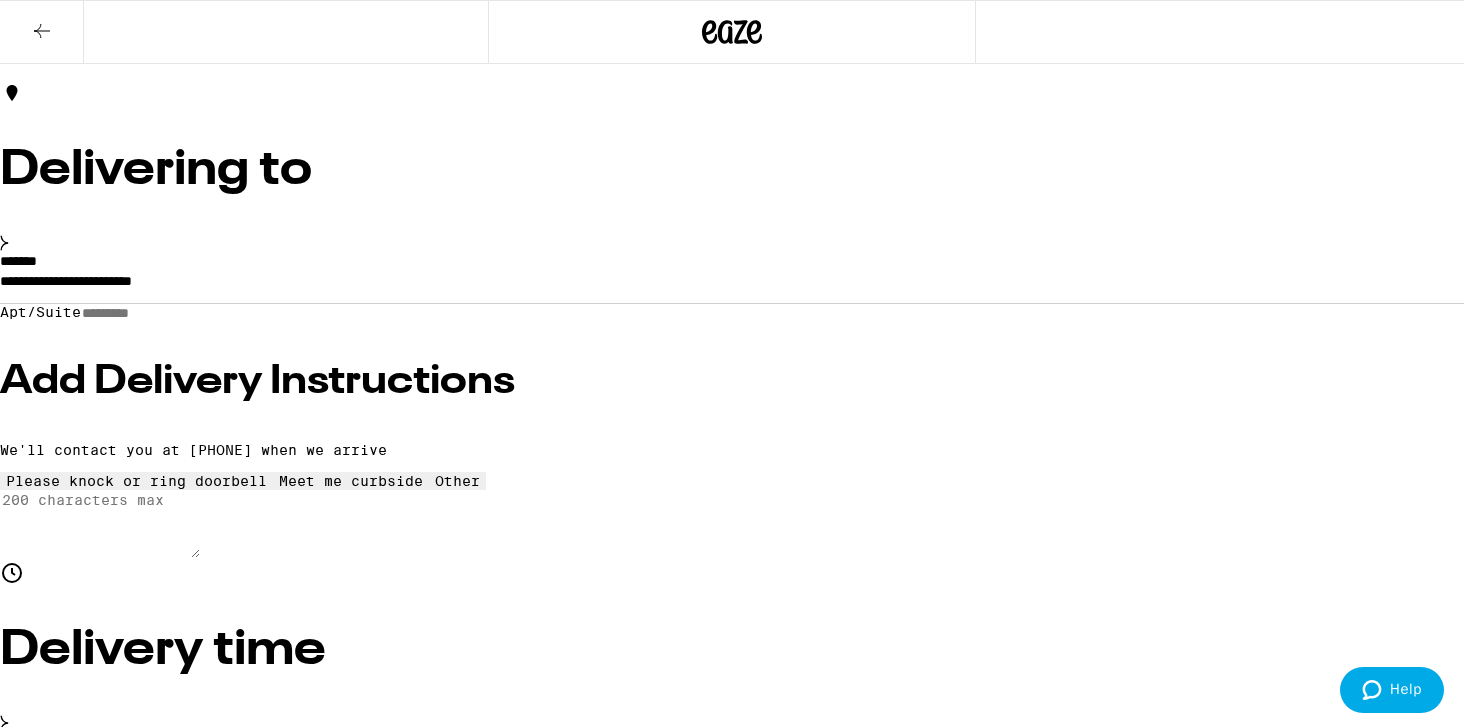 scroll, scrollTop: 0, scrollLeft: 0, axis: both 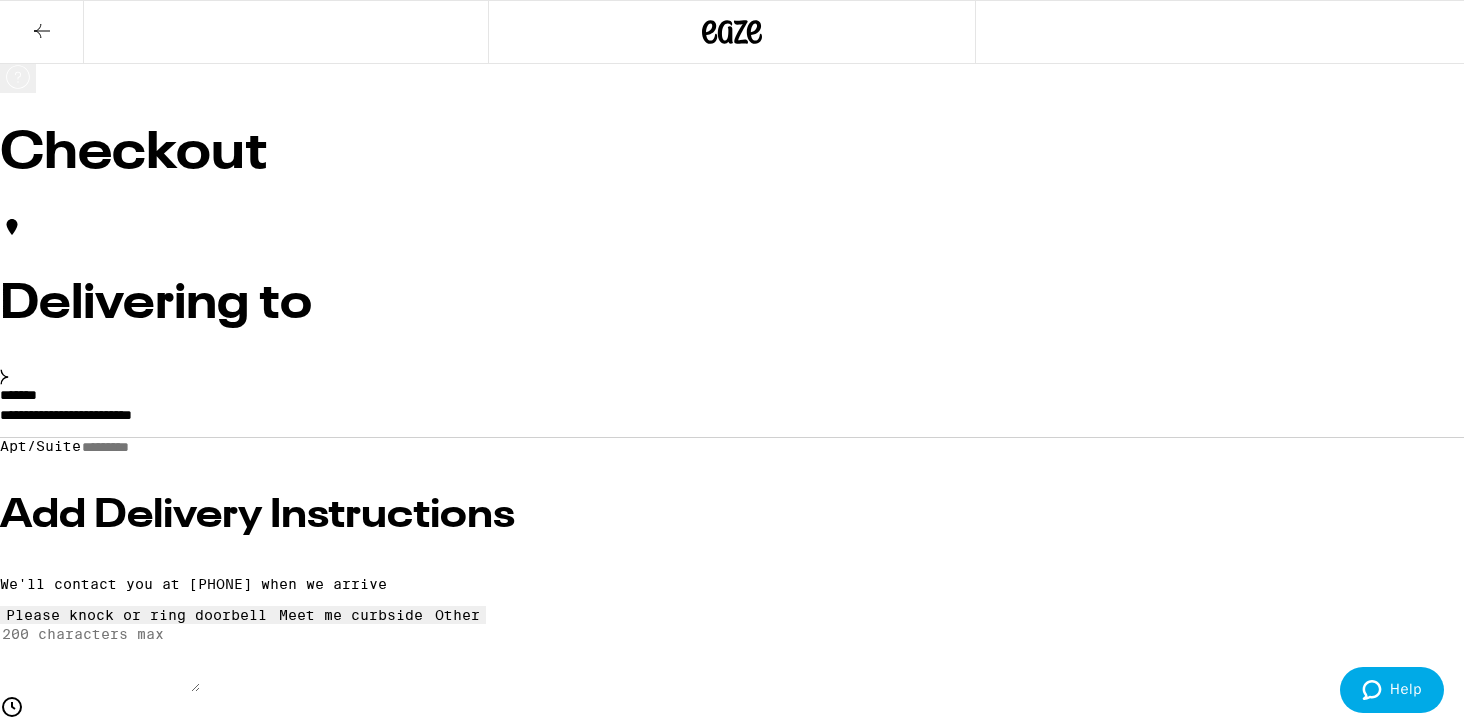 click on "**********" at bounding box center [732, 3105] 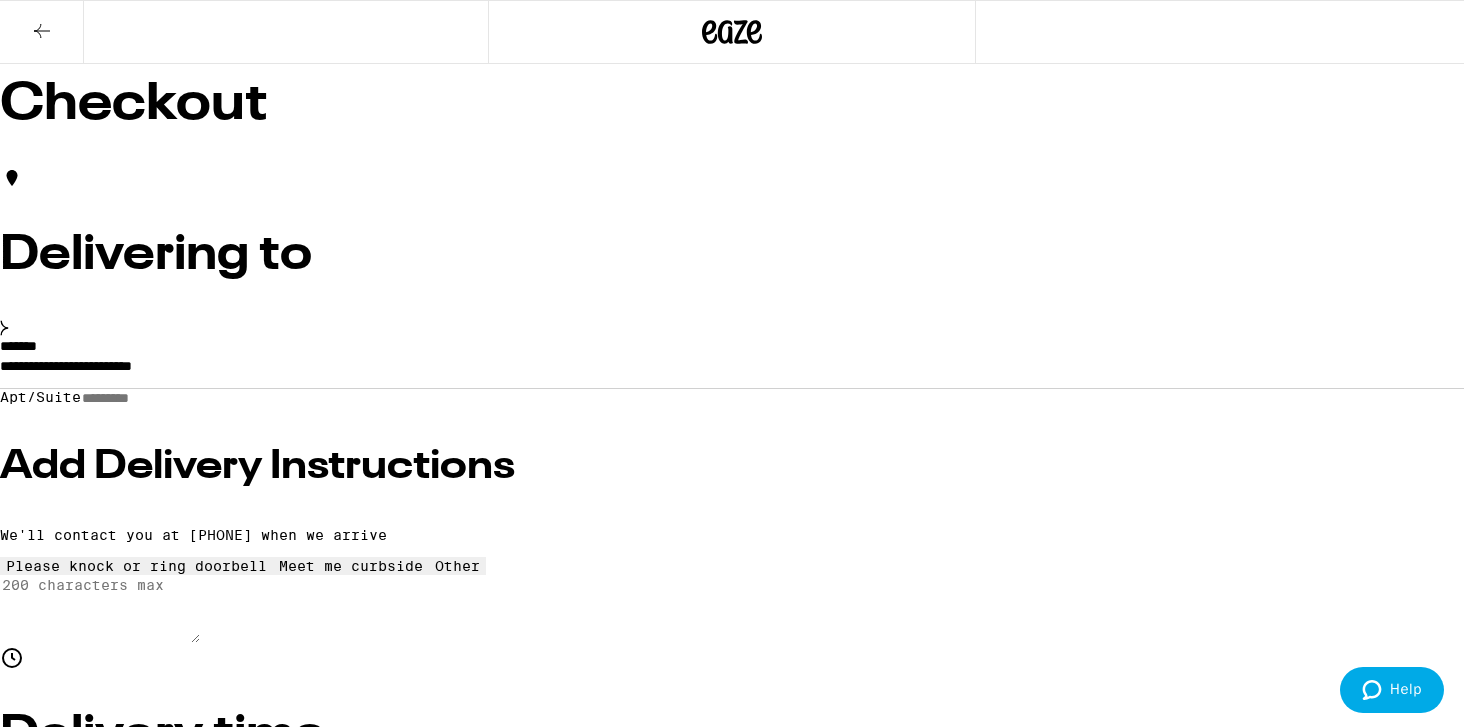 scroll, scrollTop: 0, scrollLeft: 0, axis: both 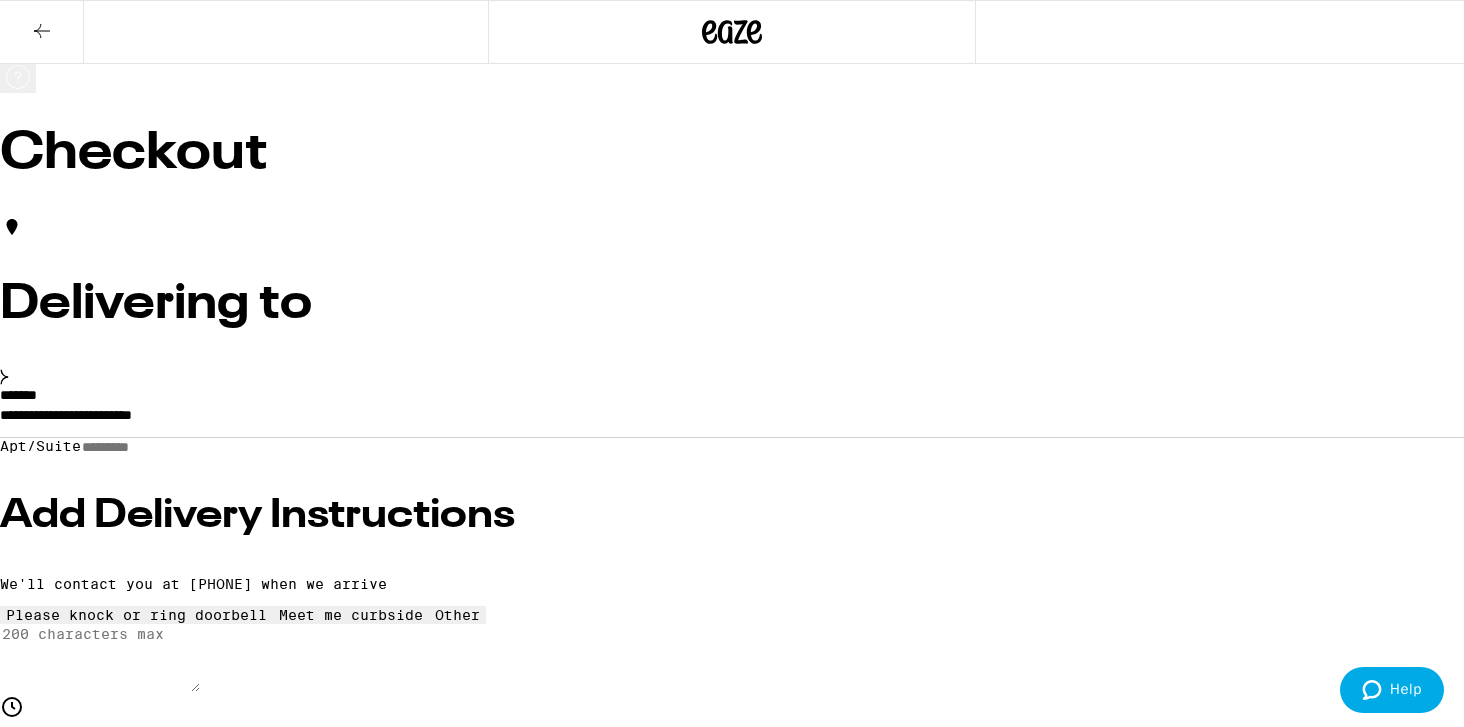 click 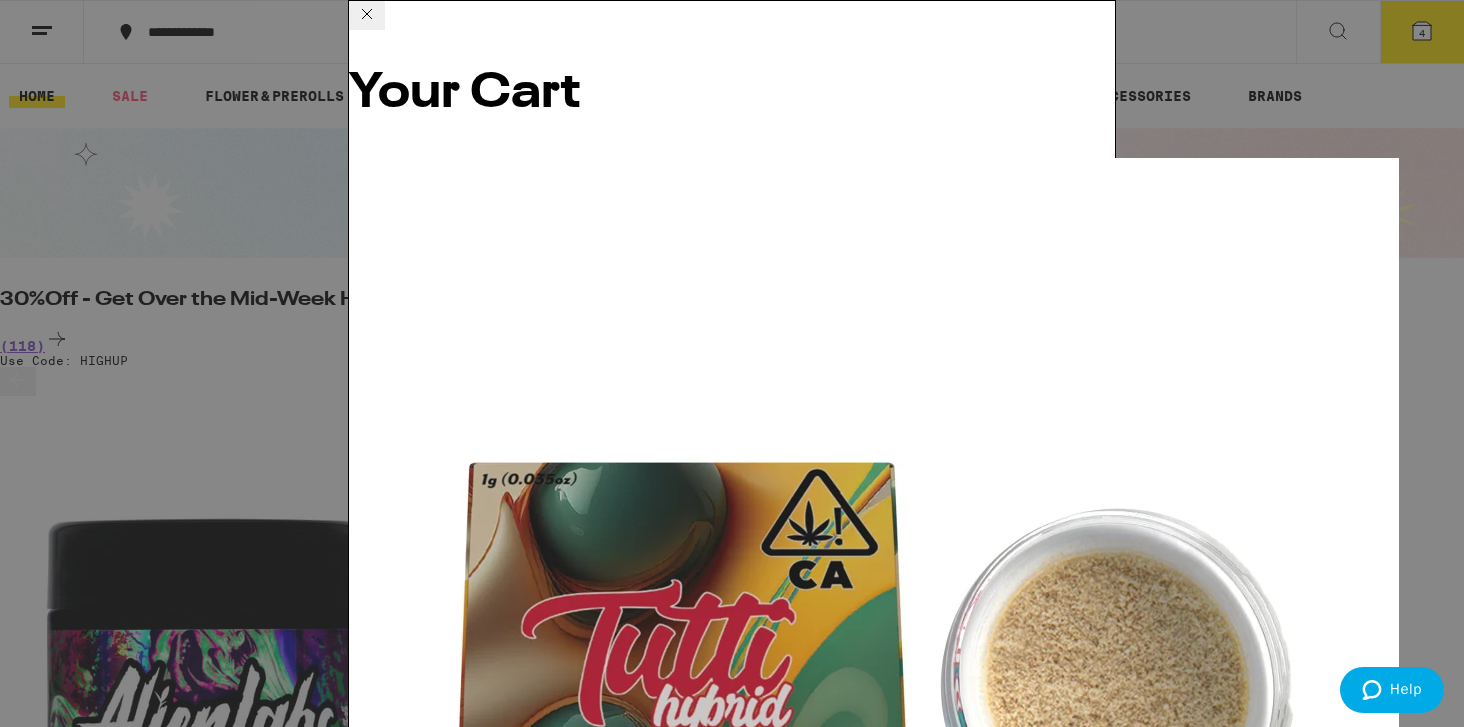 click 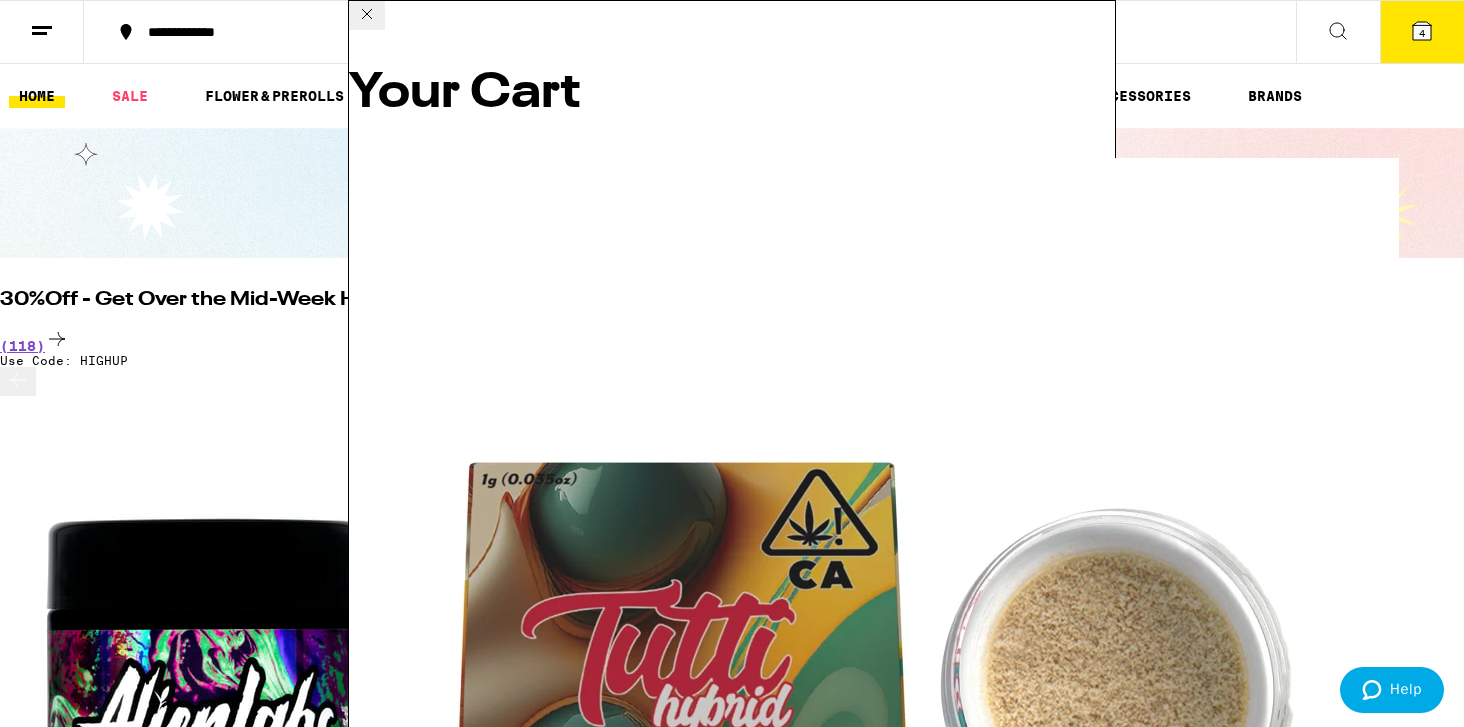 scroll, scrollTop: 0, scrollLeft: 0, axis: both 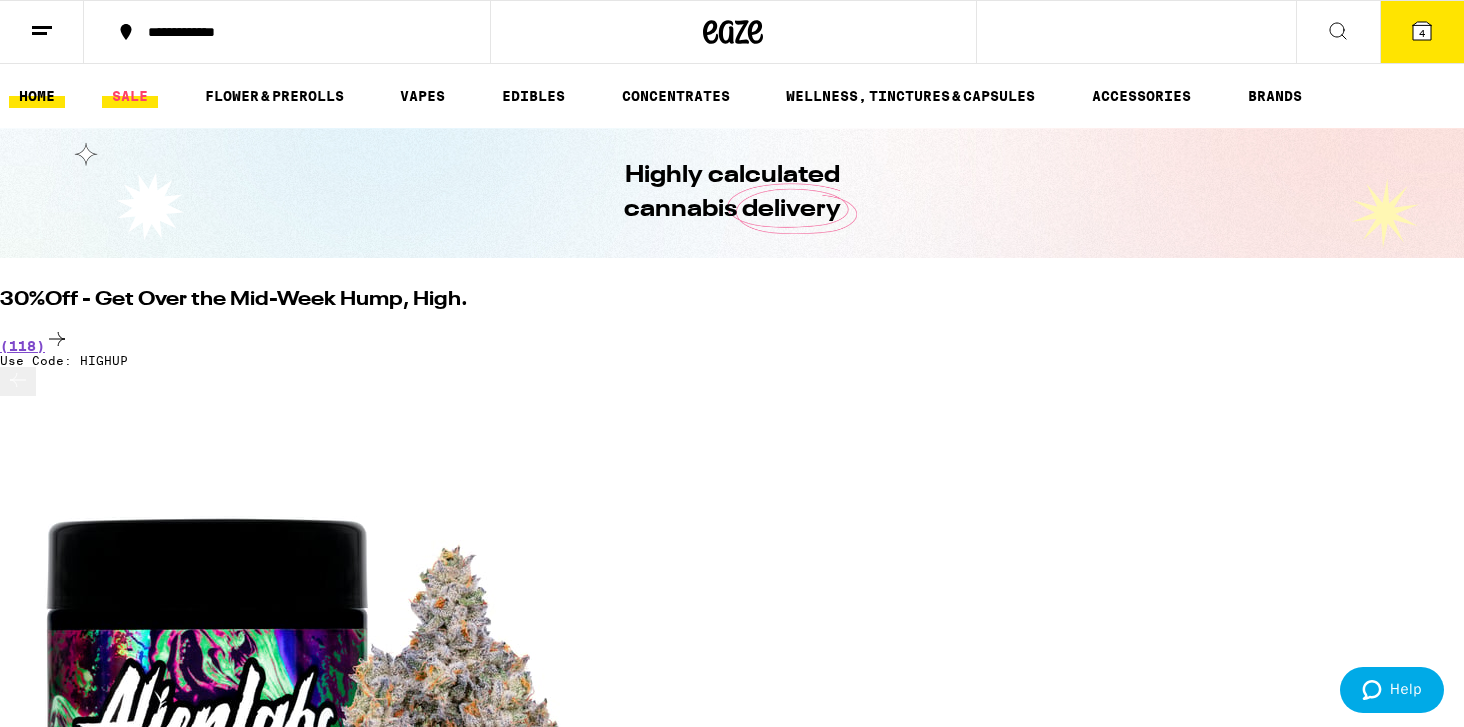 click on "SALE" at bounding box center [130, 96] 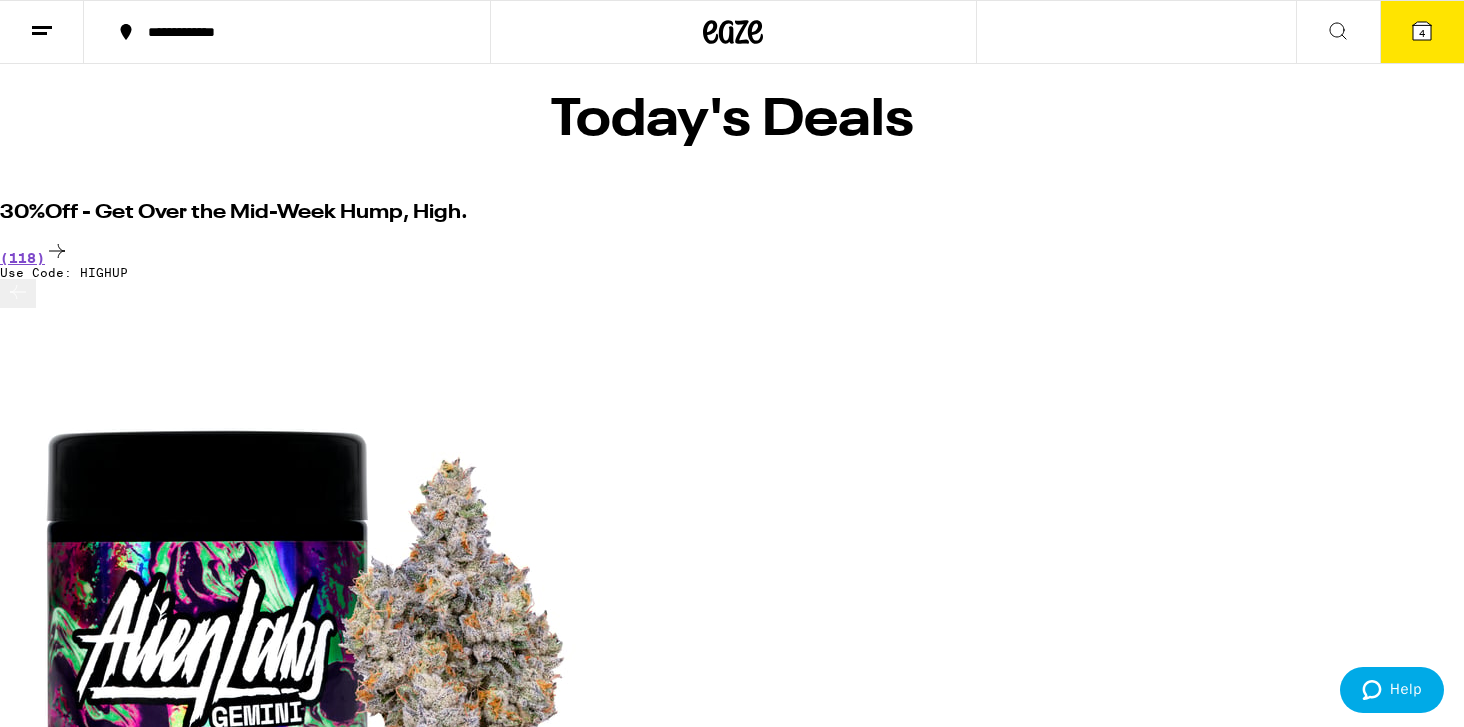 scroll, scrollTop: 71, scrollLeft: 0, axis: vertical 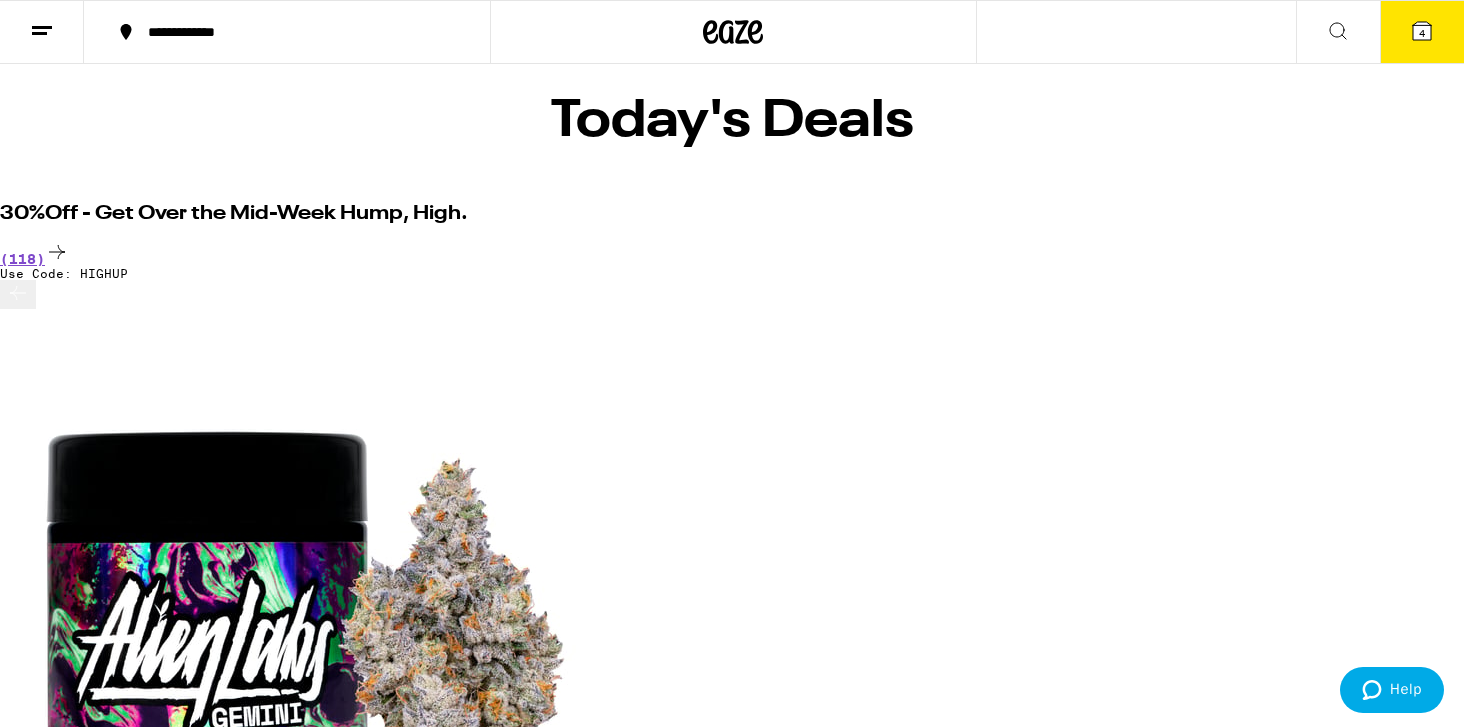 click 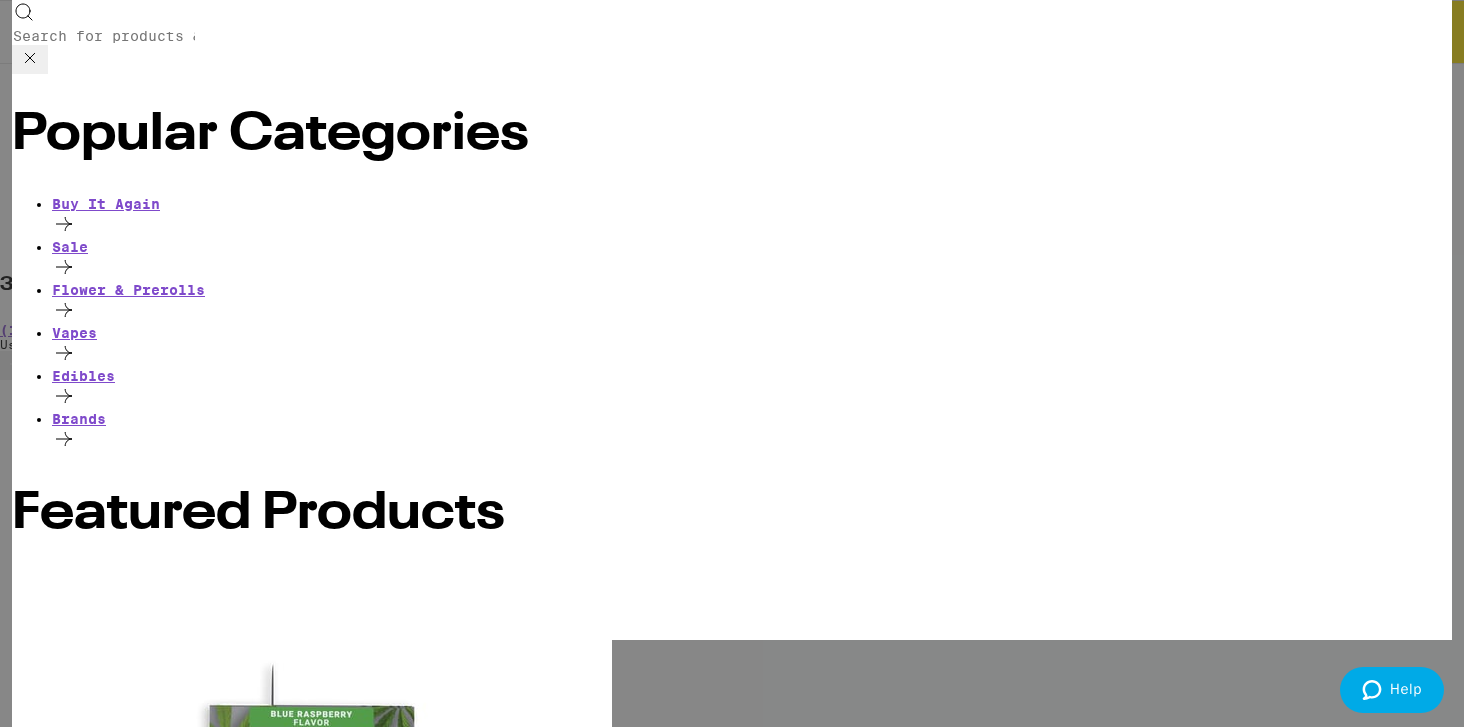 scroll, scrollTop: 0, scrollLeft: 0, axis: both 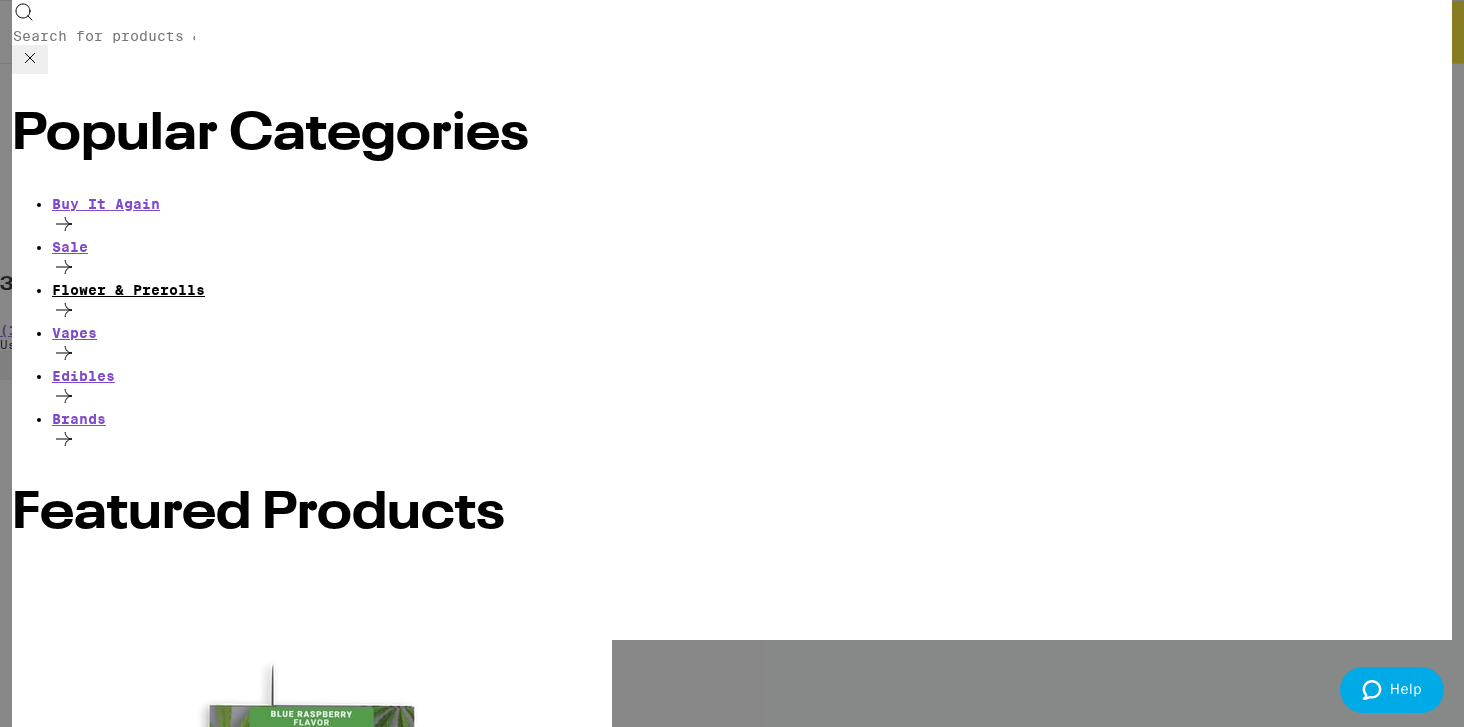 click on "Flower & Prerolls" at bounding box center [752, 290] 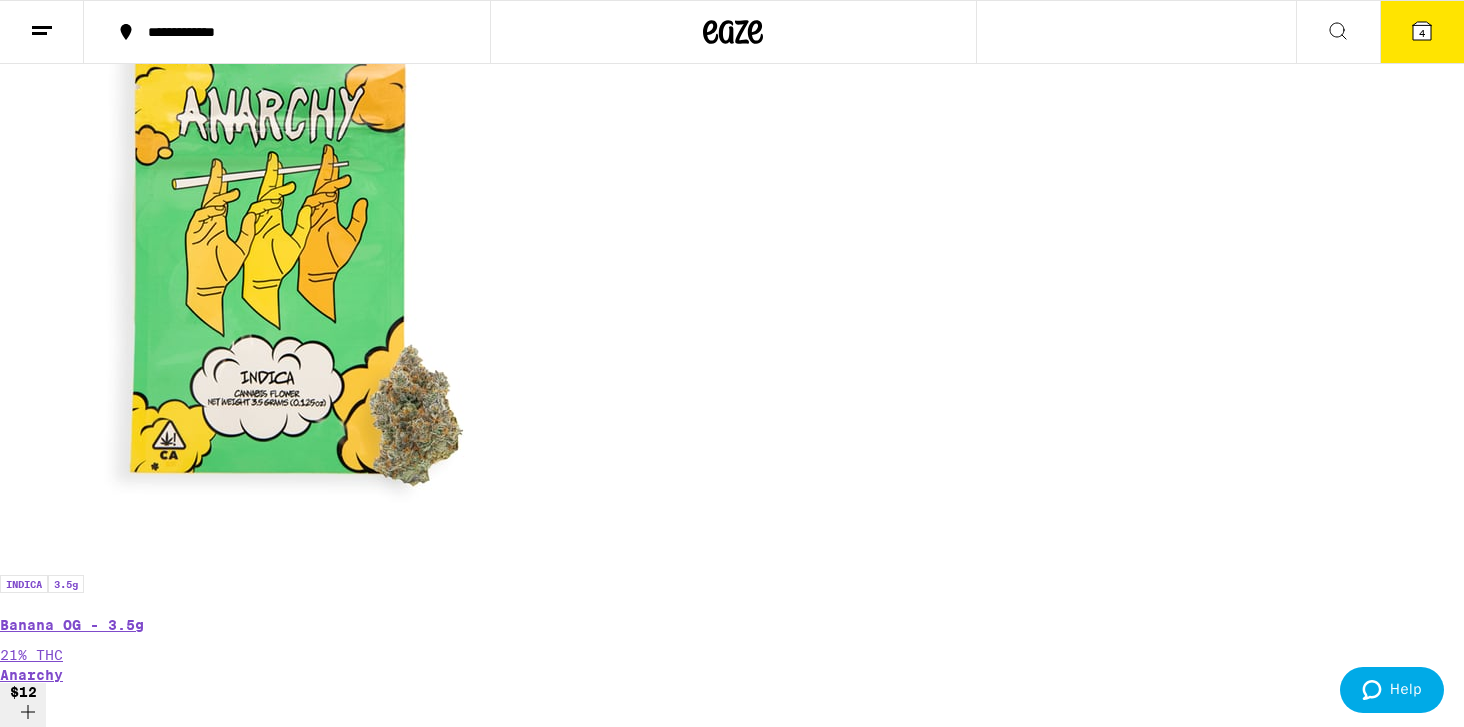 scroll, scrollTop: 0, scrollLeft: 0, axis: both 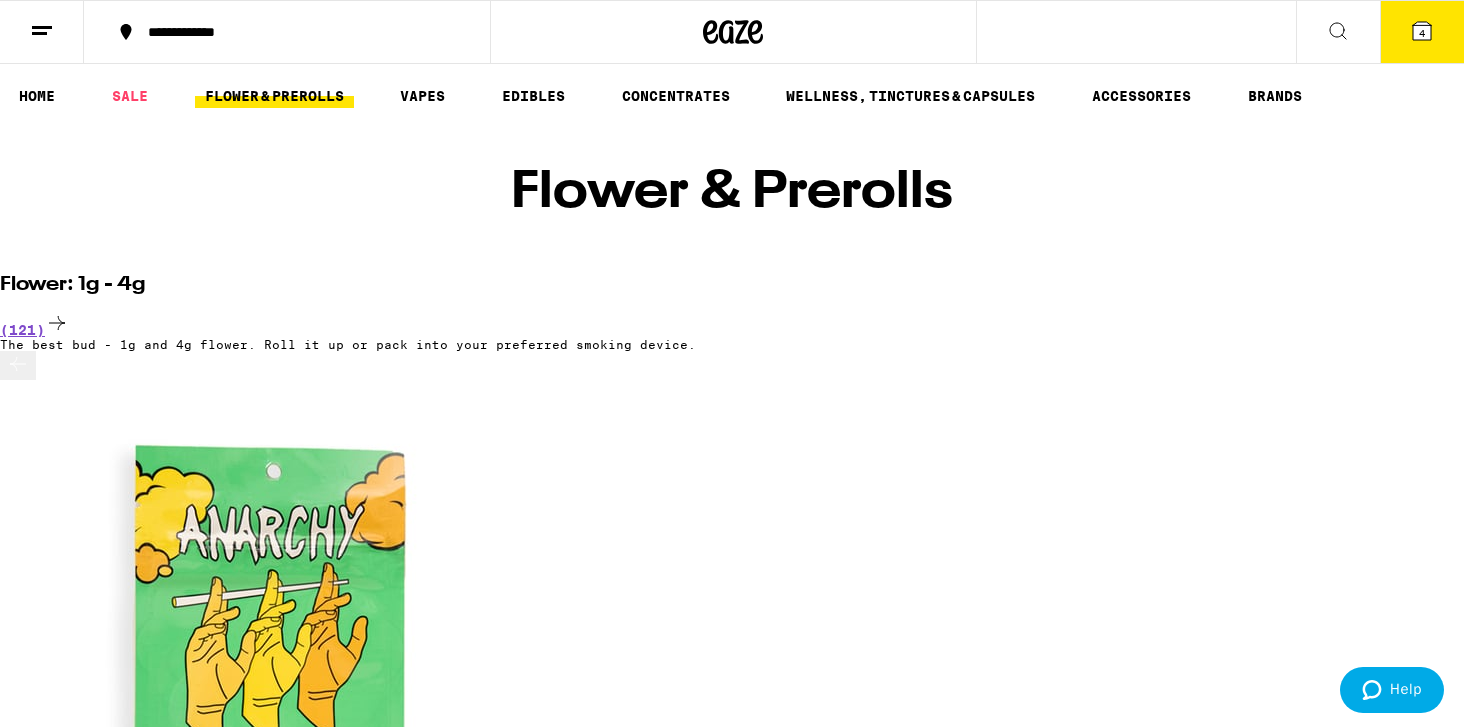 click 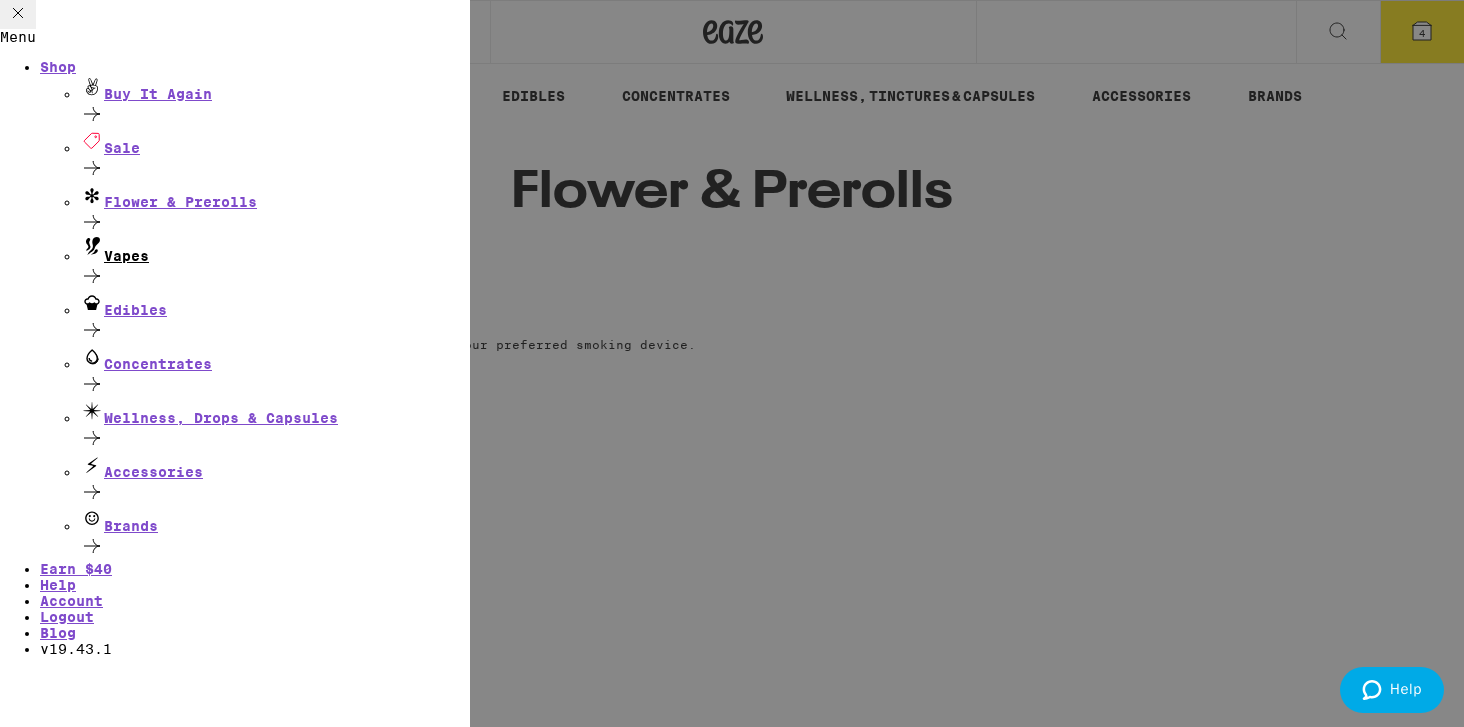 scroll, scrollTop: 57, scrollLeft: 0, axis: vertical 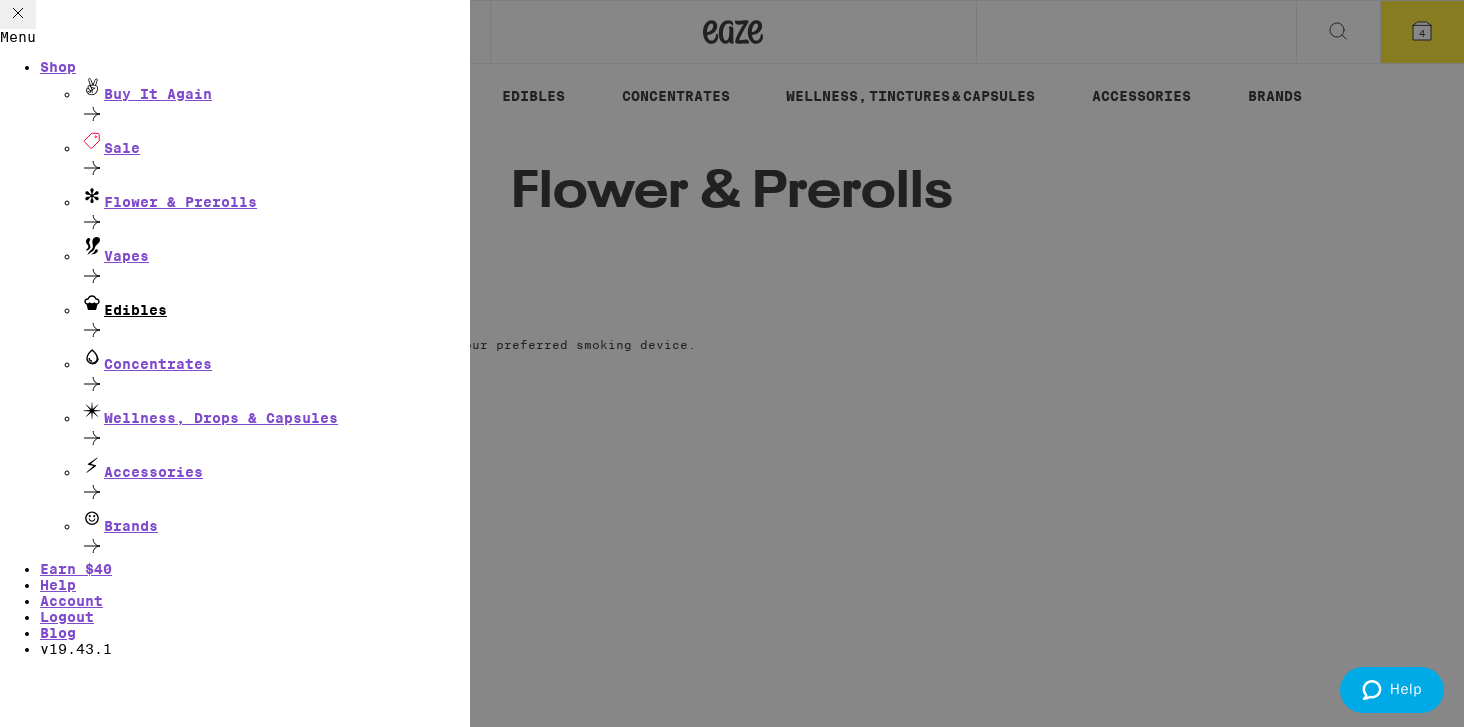 click on "Edibles" at bounding box center [275, 304] 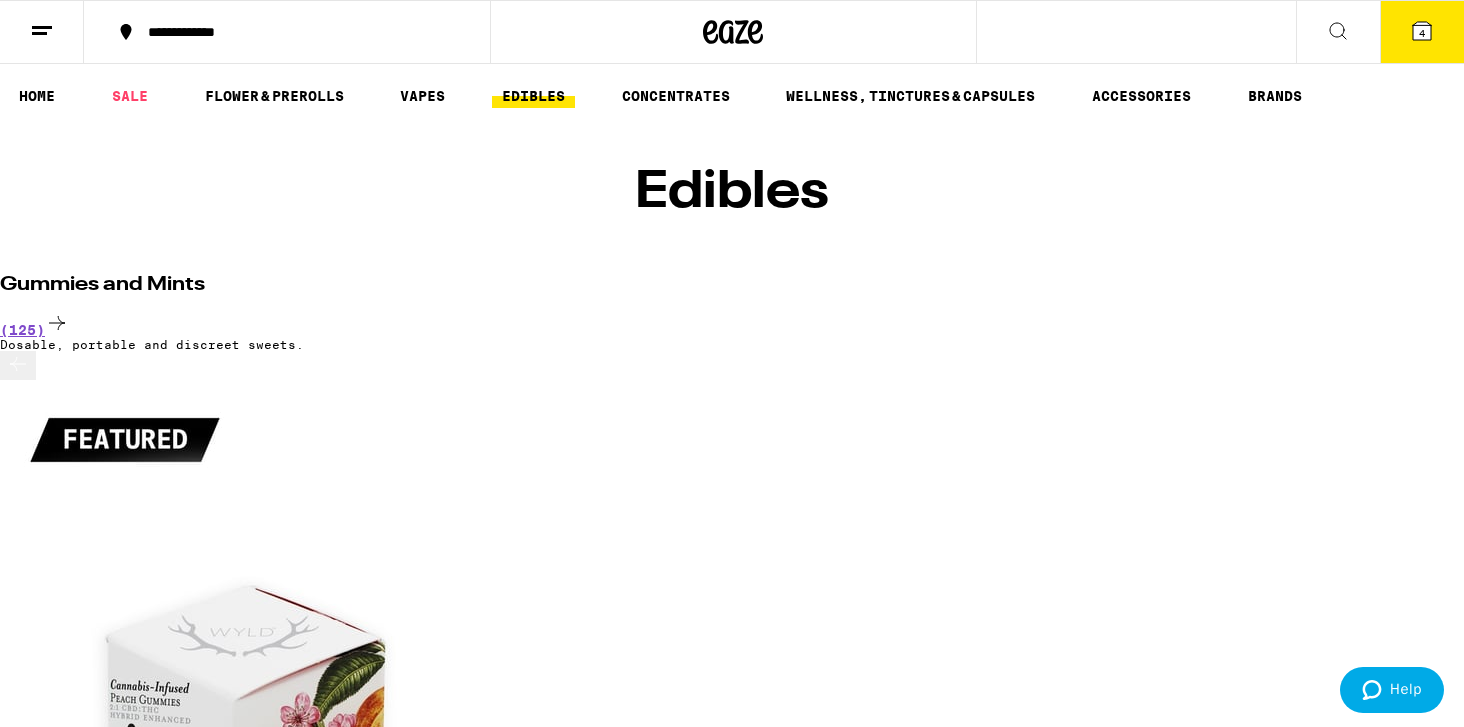 click on "Edibles" at bounding box center (732, 193) 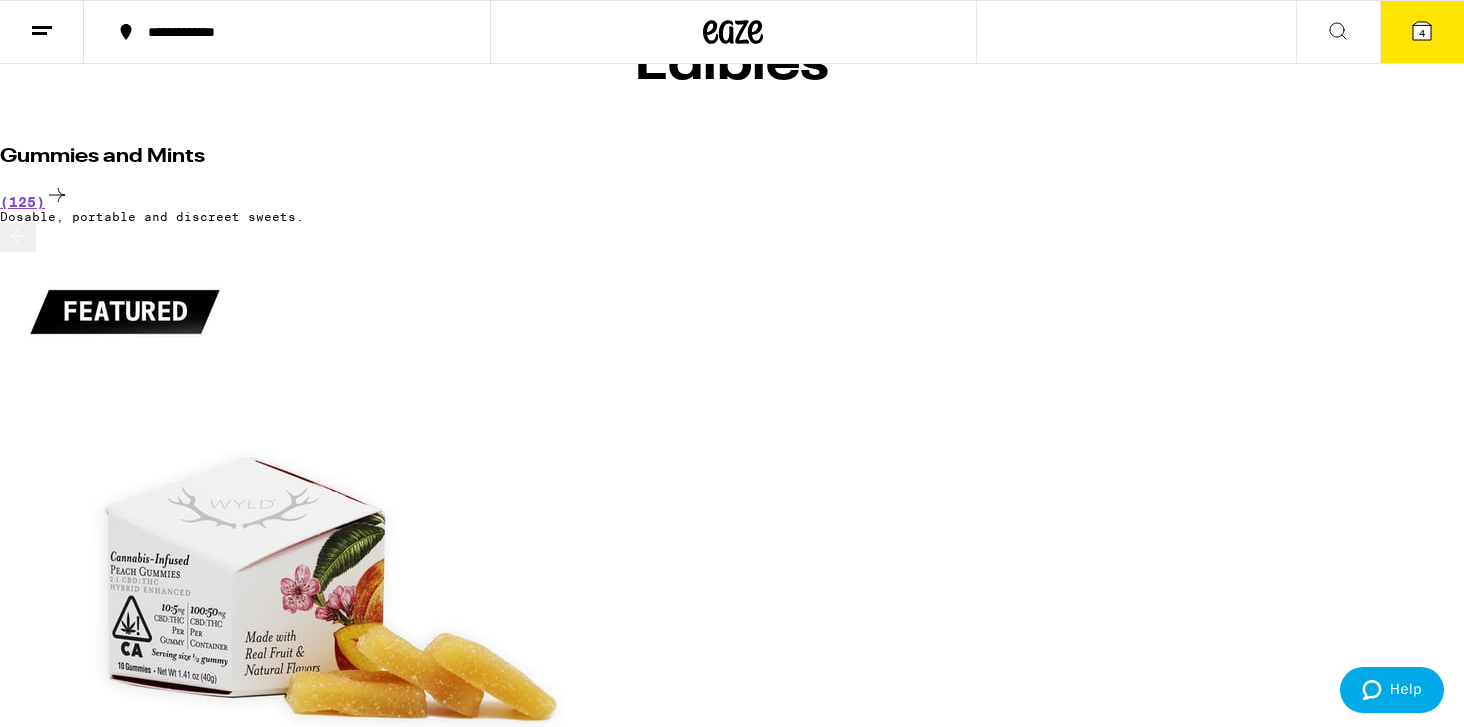 scroll, scrollTop: 127, scrollLeft: 0, axis: vertical 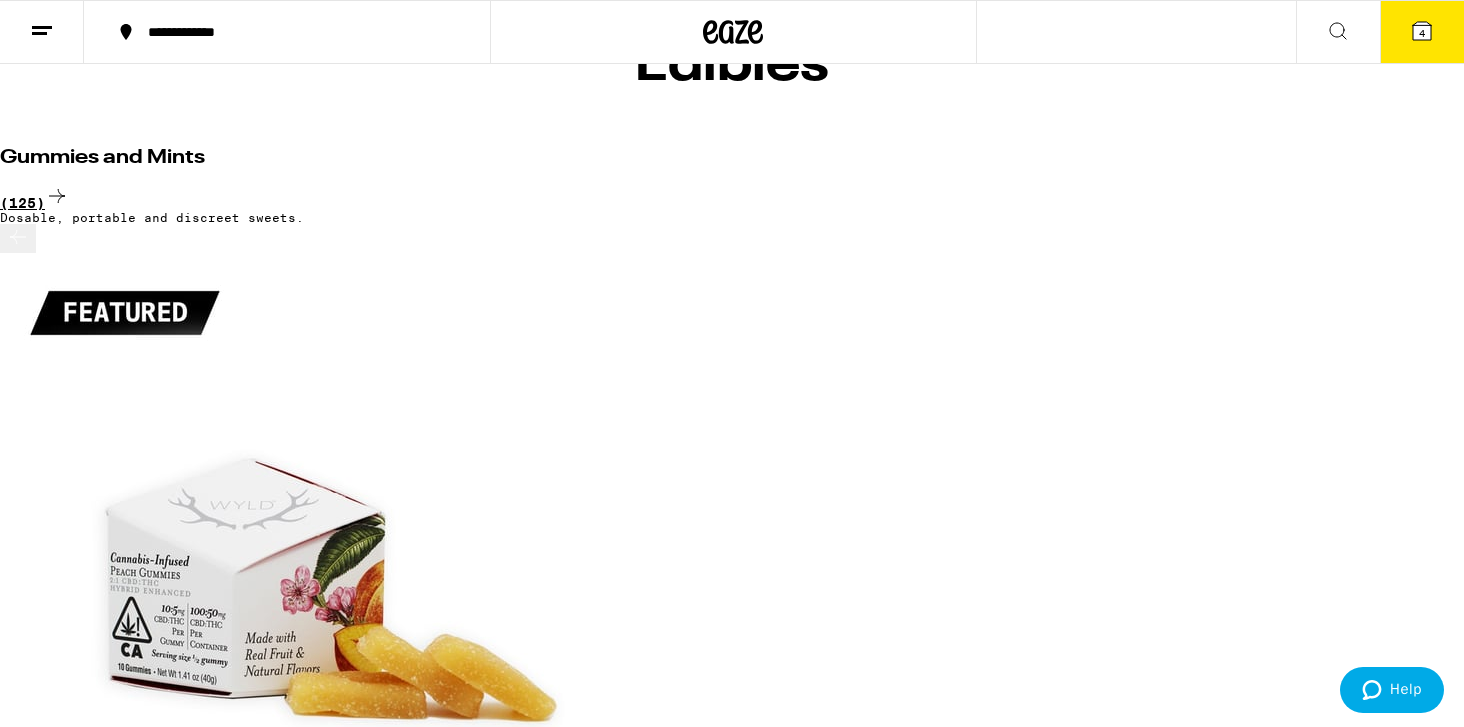 click on "(125)" at bounding box center [732, 197] 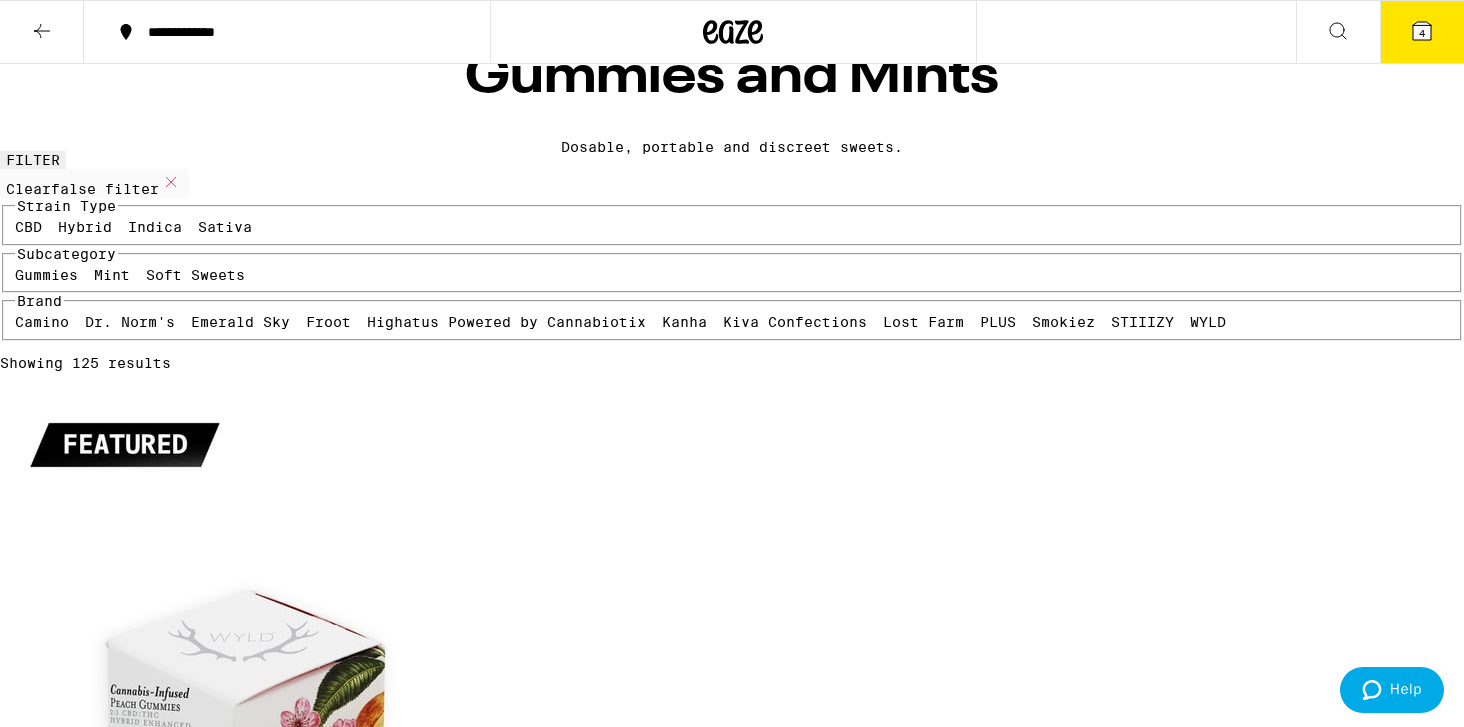 scroll, scrollTop: 0, scrollLeft: 0, axis: both 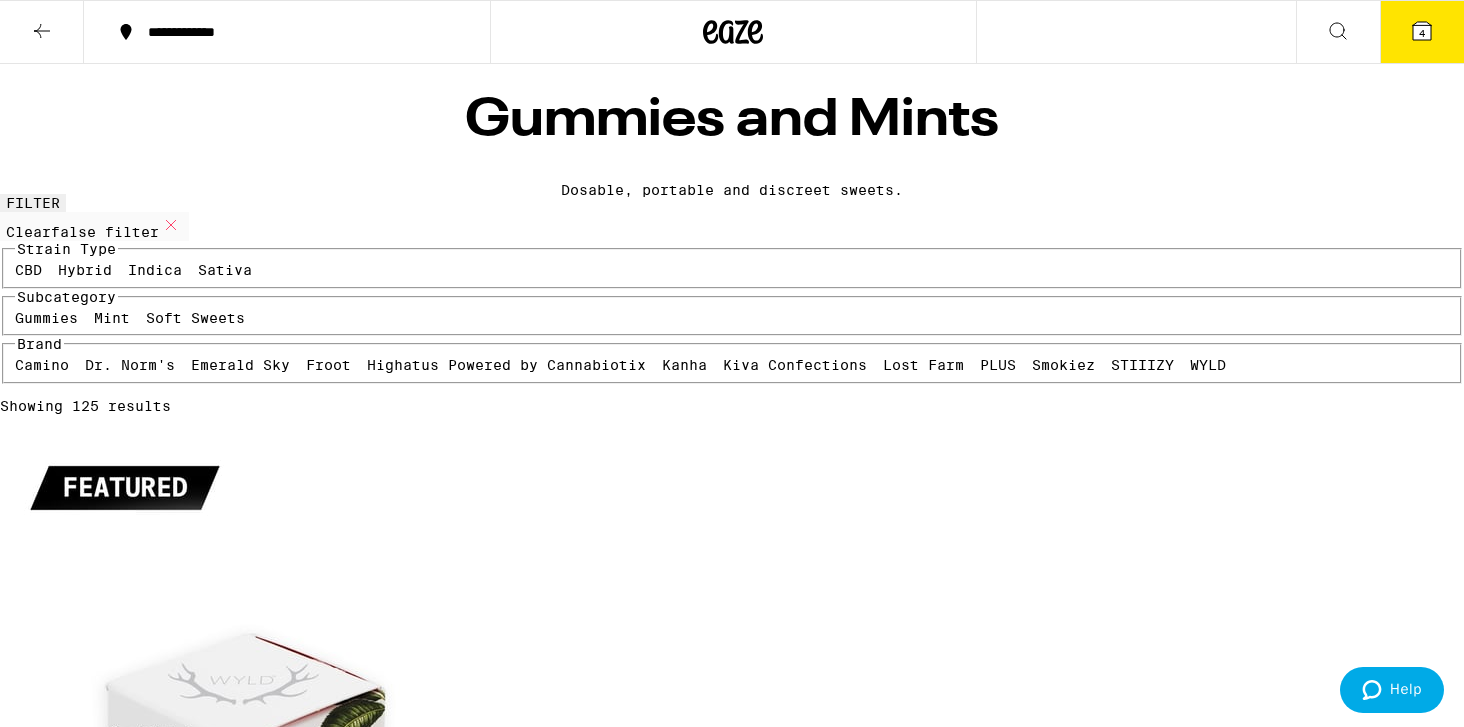 click at bounding box center [300, 728] 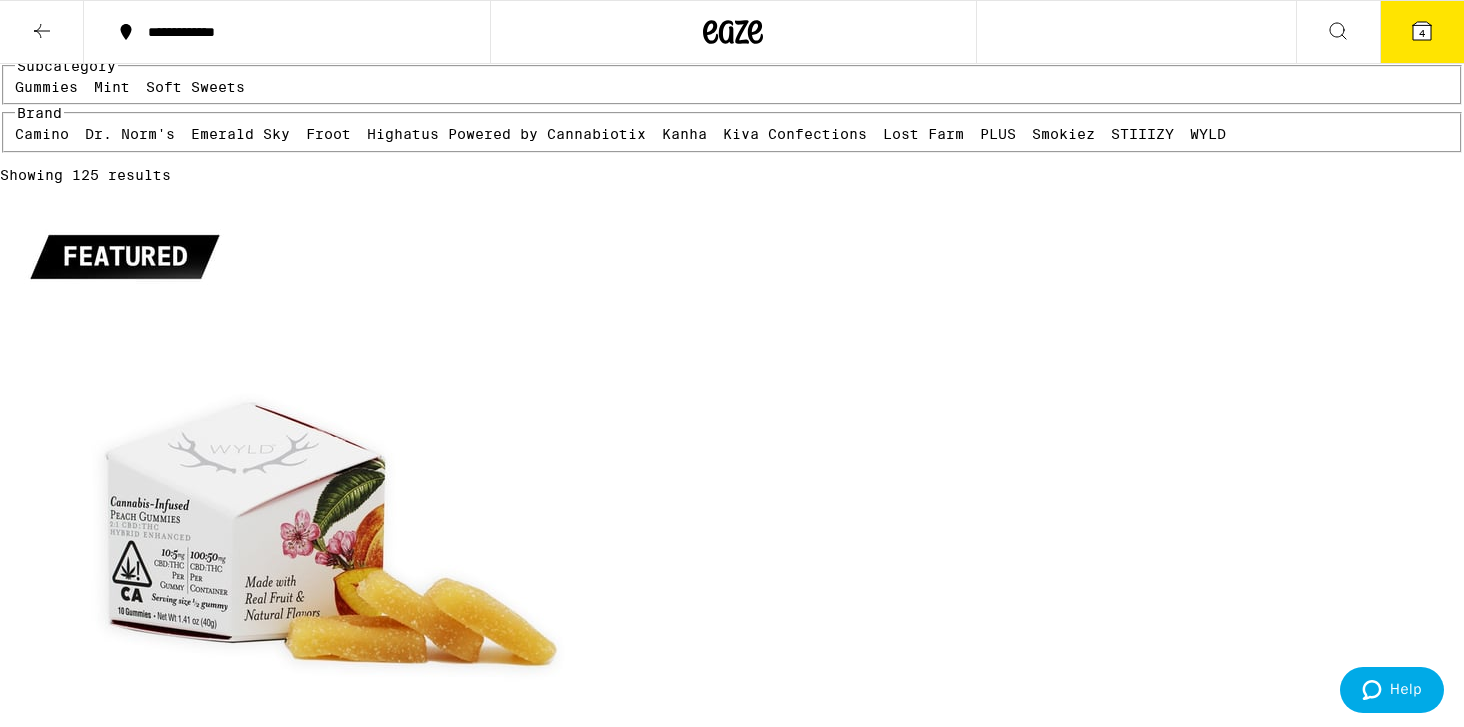 scroll, scrollTop: 229, scrollLeft: 0, axis: vertical 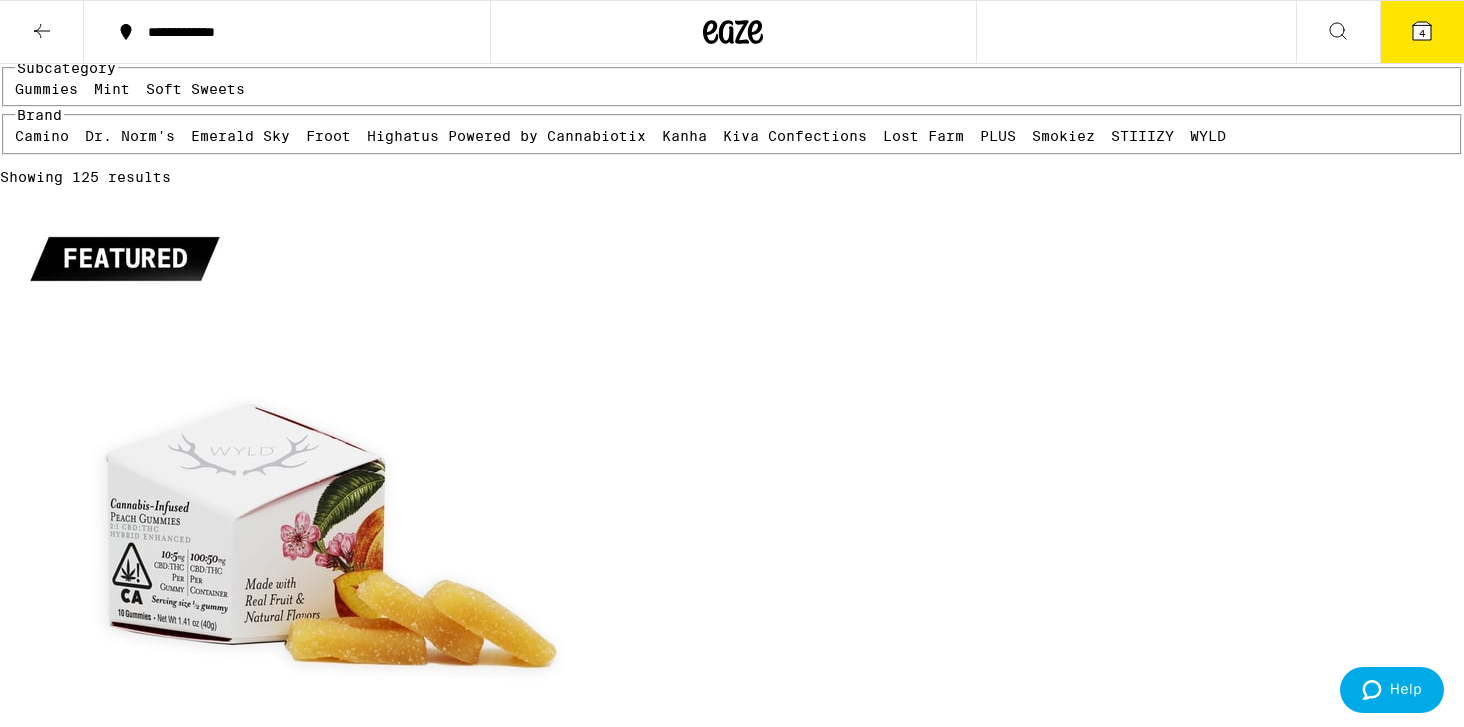 click 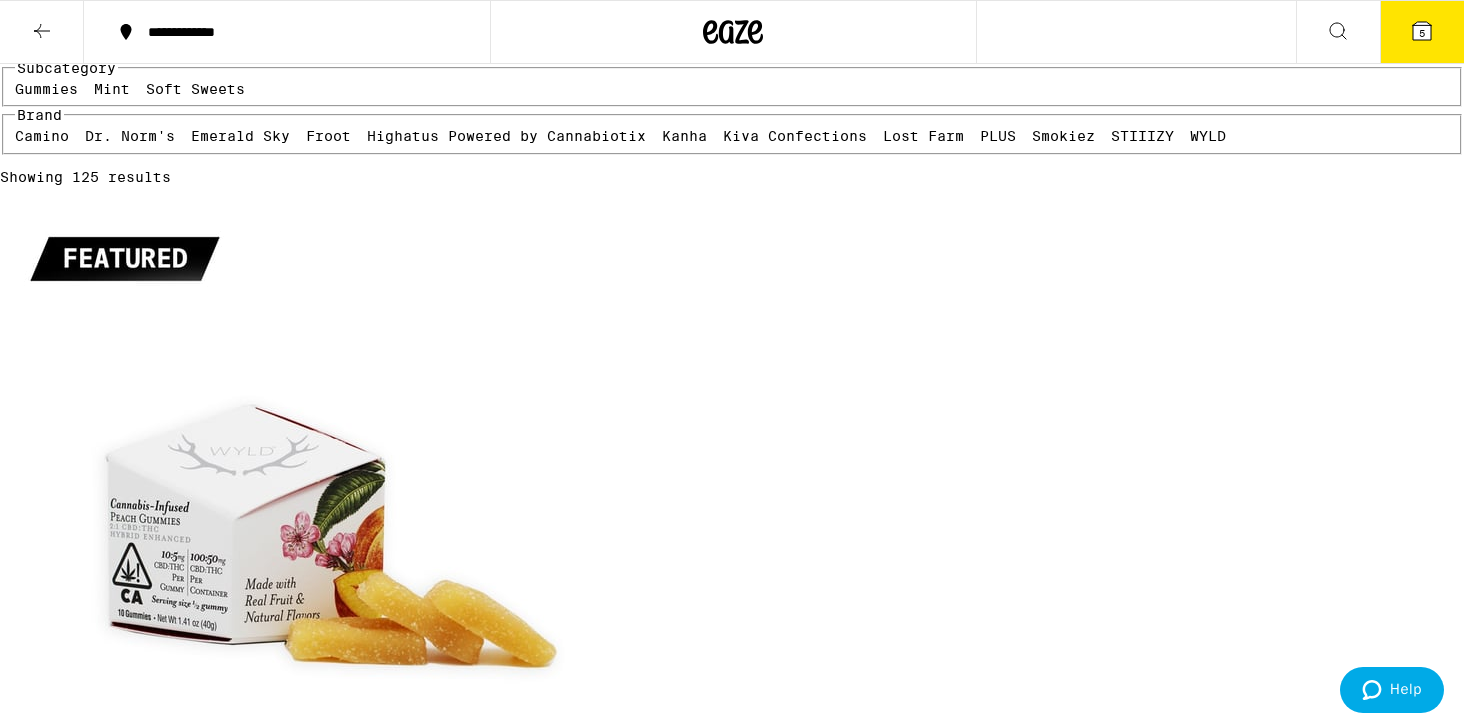 click 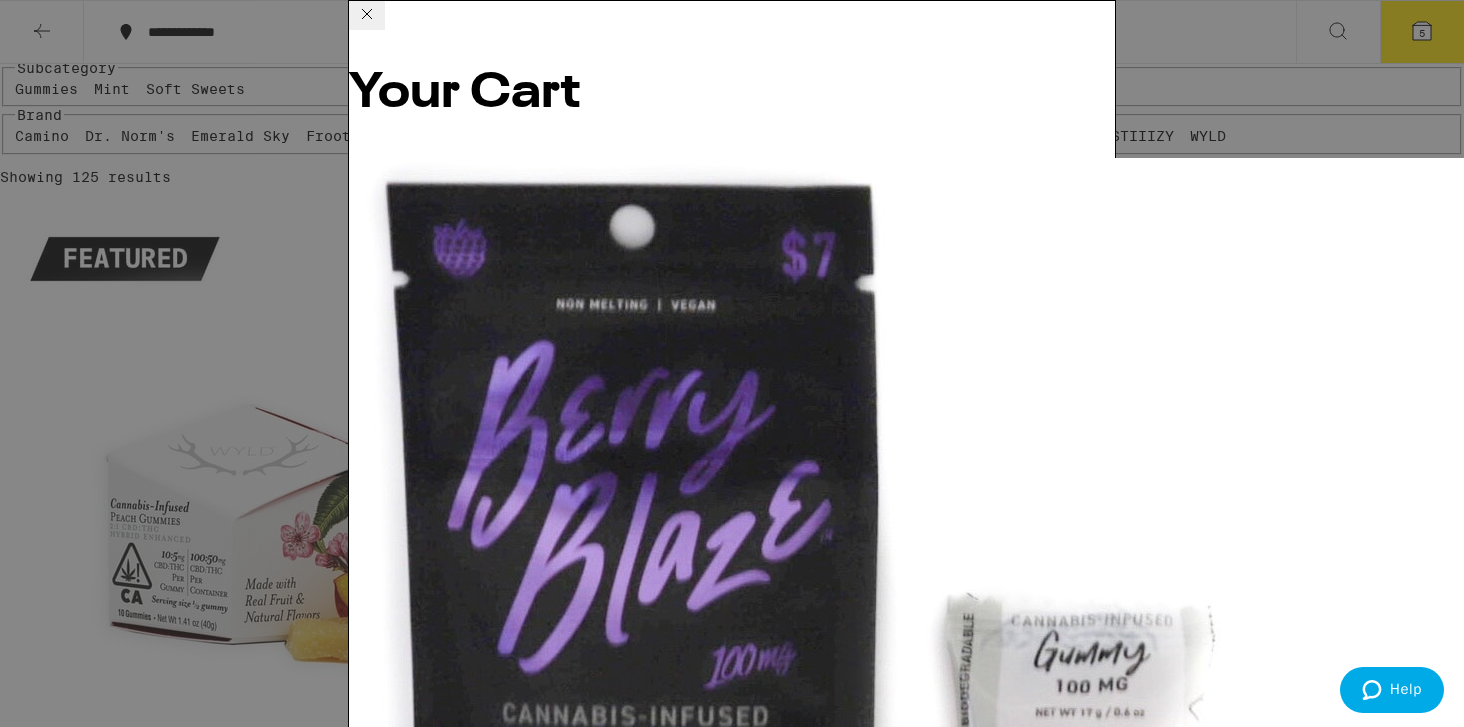 click on "Apply Promo" at bounding box center (404, 12714) 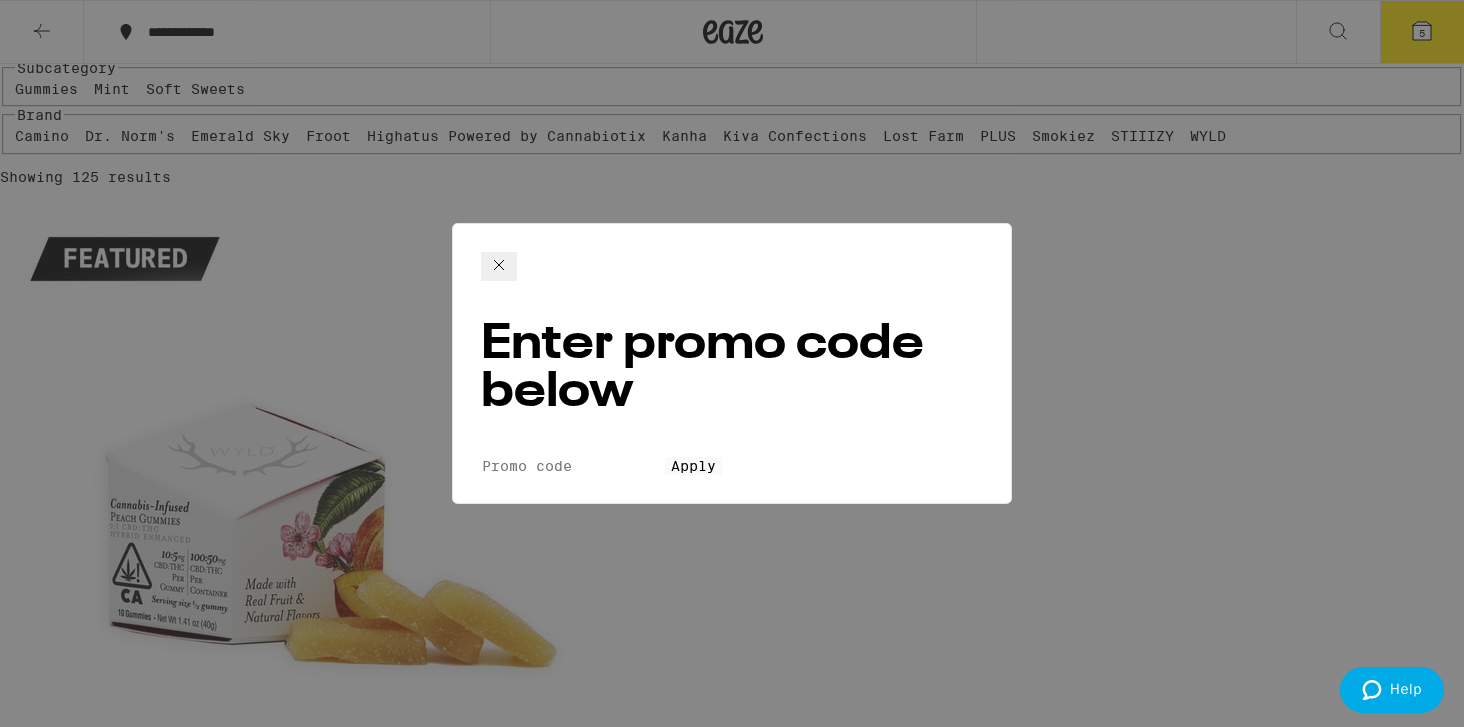 click on "Promo Code" at bounding box center [573, 466] 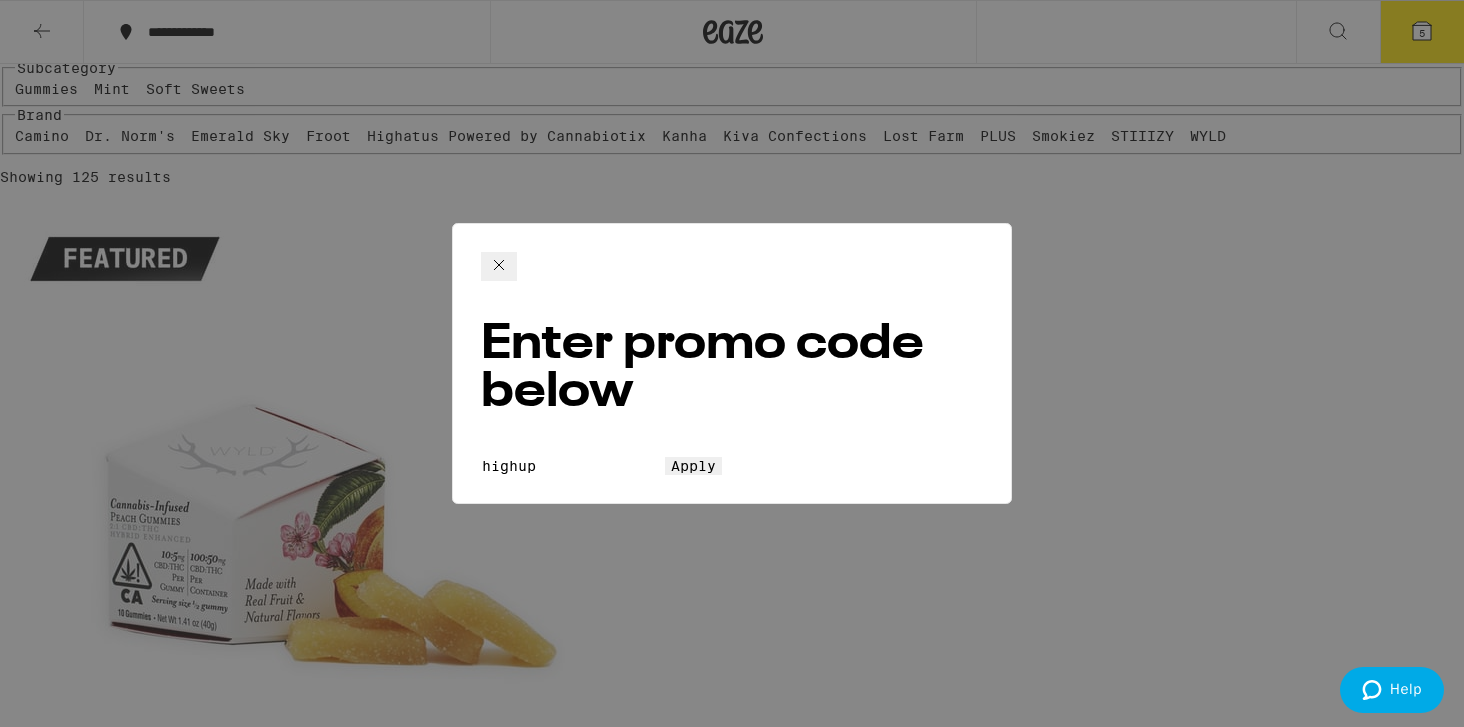 type on "highup" 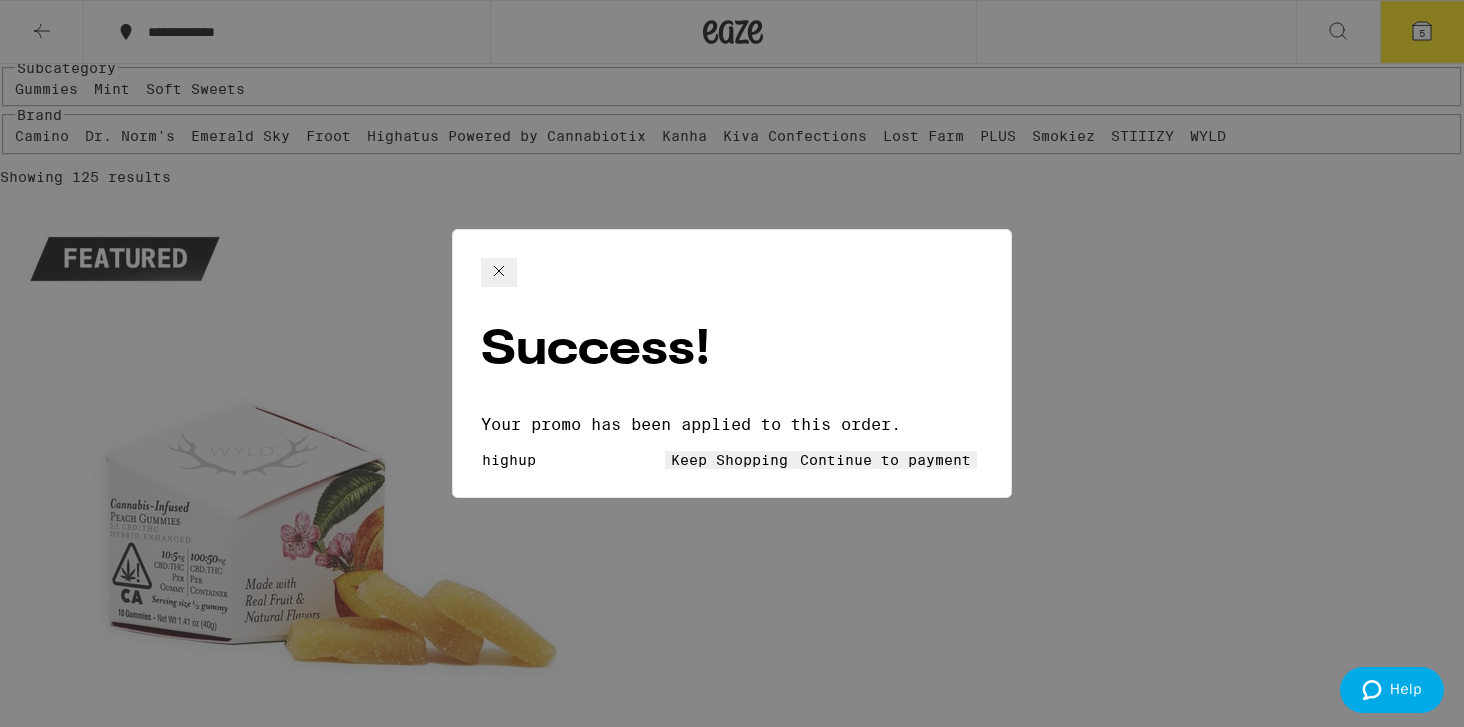 click on "Continue to payment" at bounding box center (885, 460) 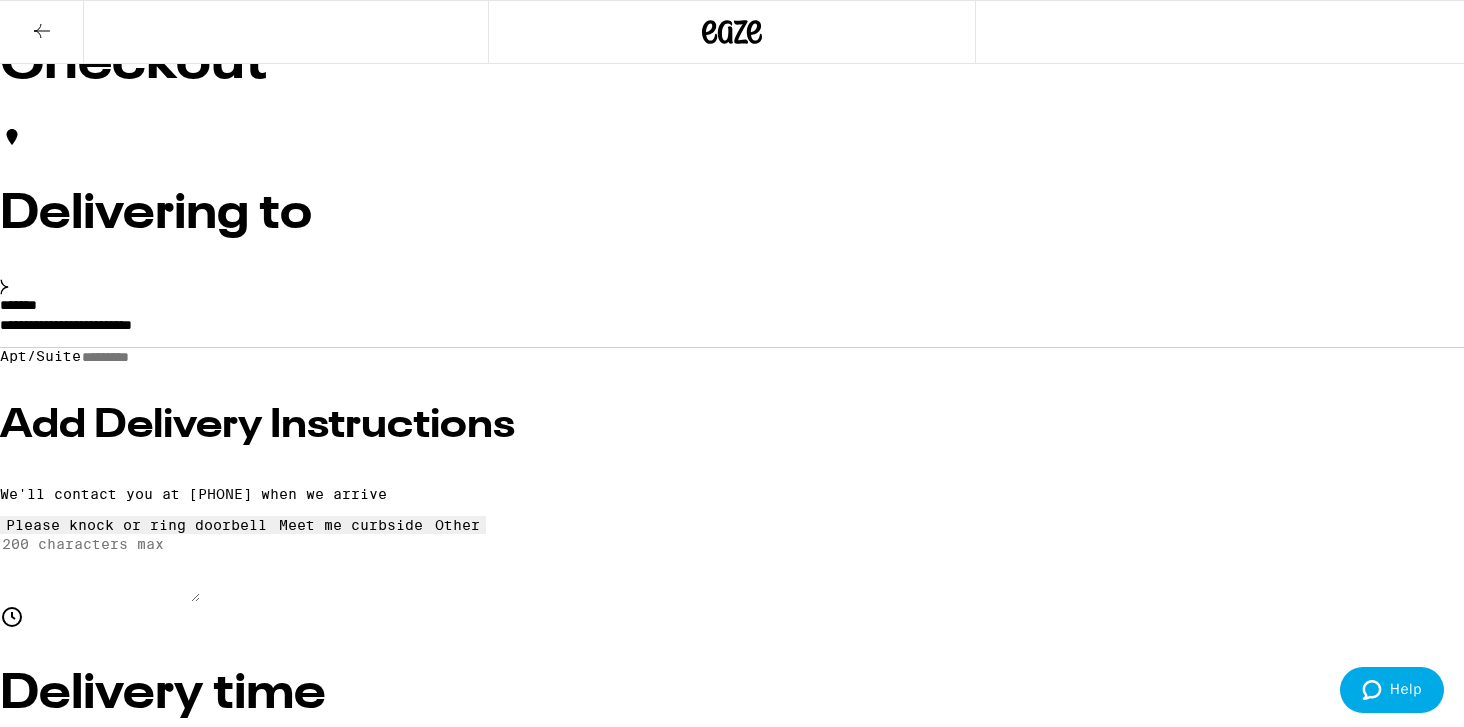 scroll, scrollTop: 0, scrollLeft: 0, axis: both 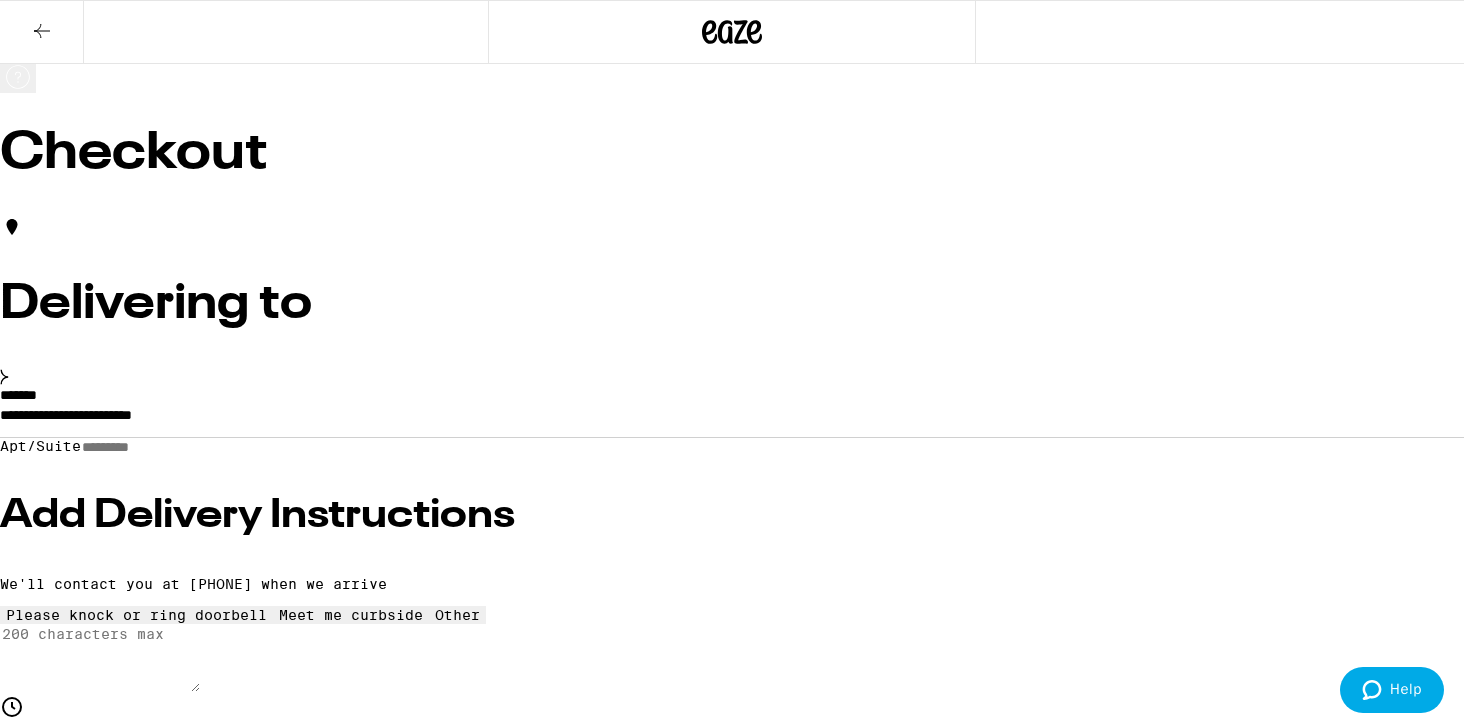 click 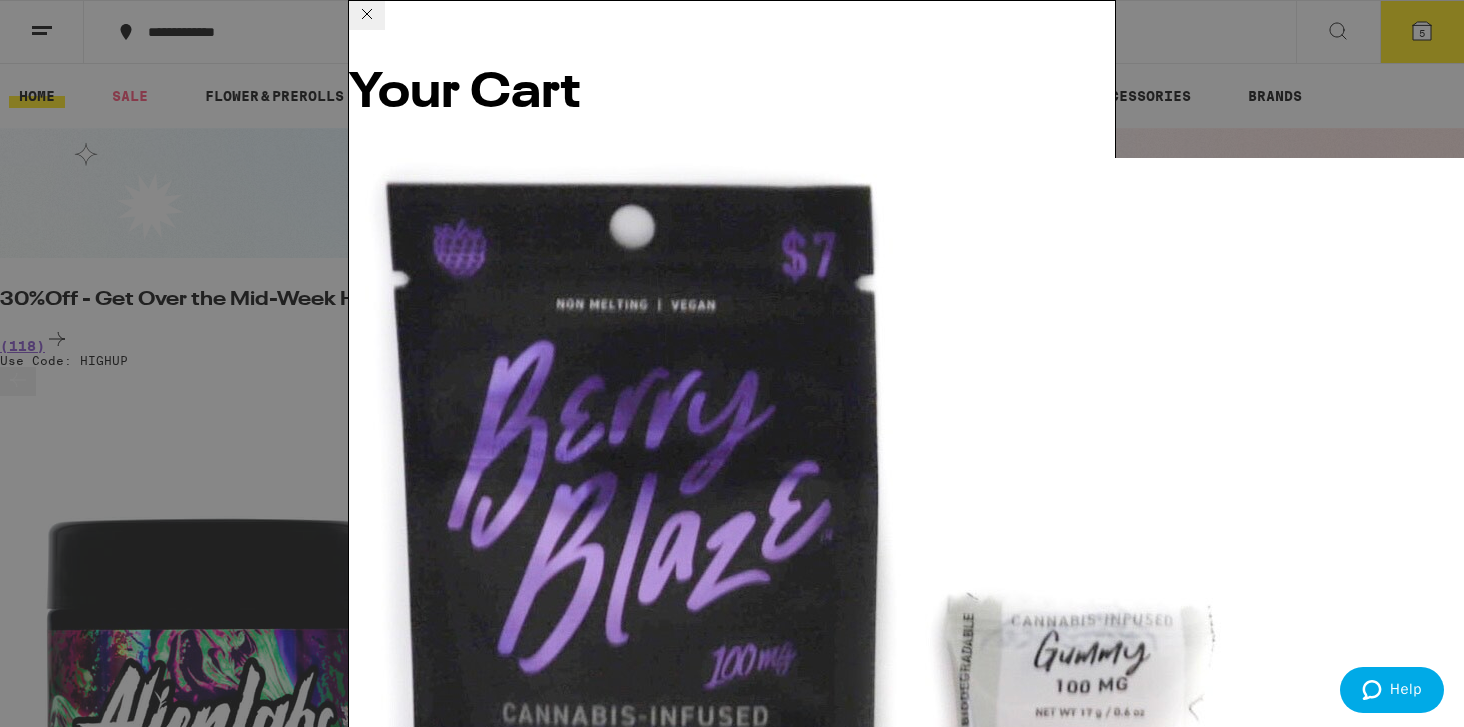 click 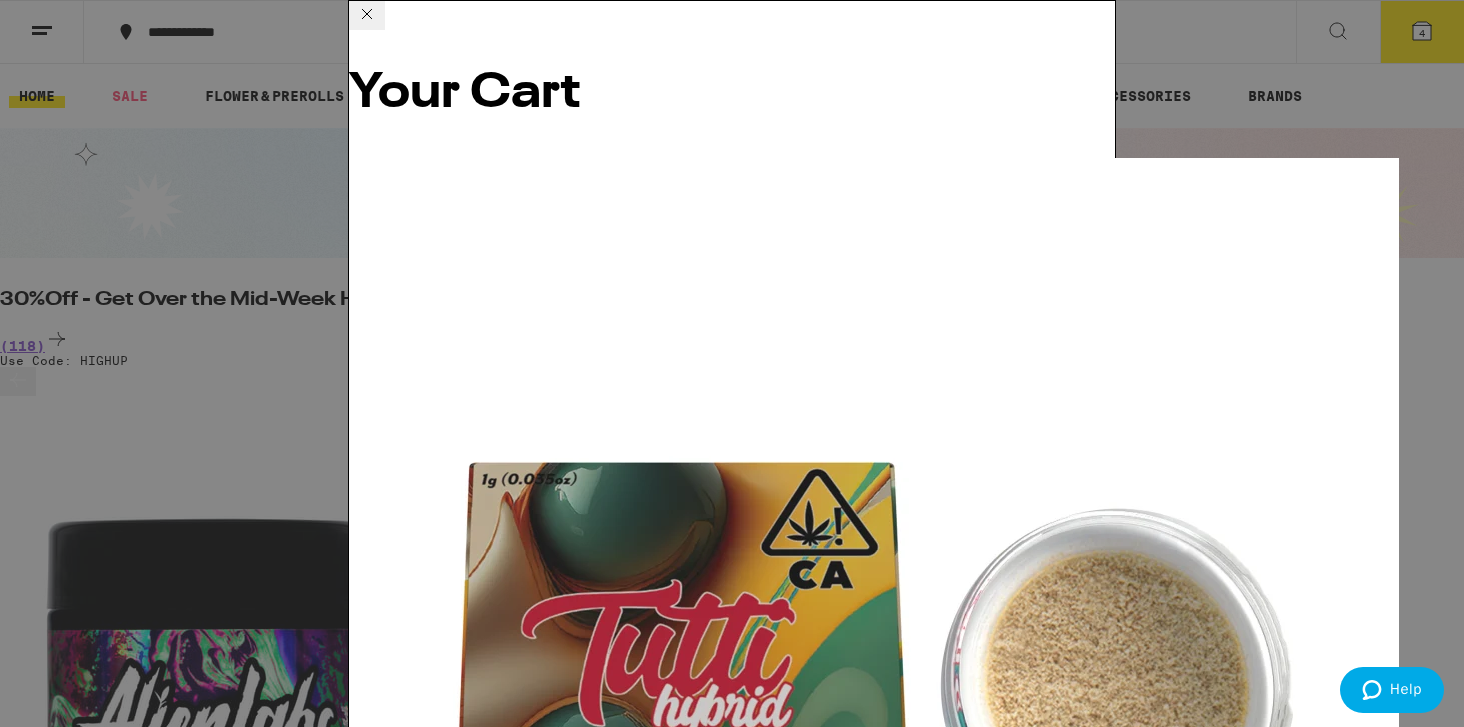 click on "Checkout" at bounding box center (502, 4866) 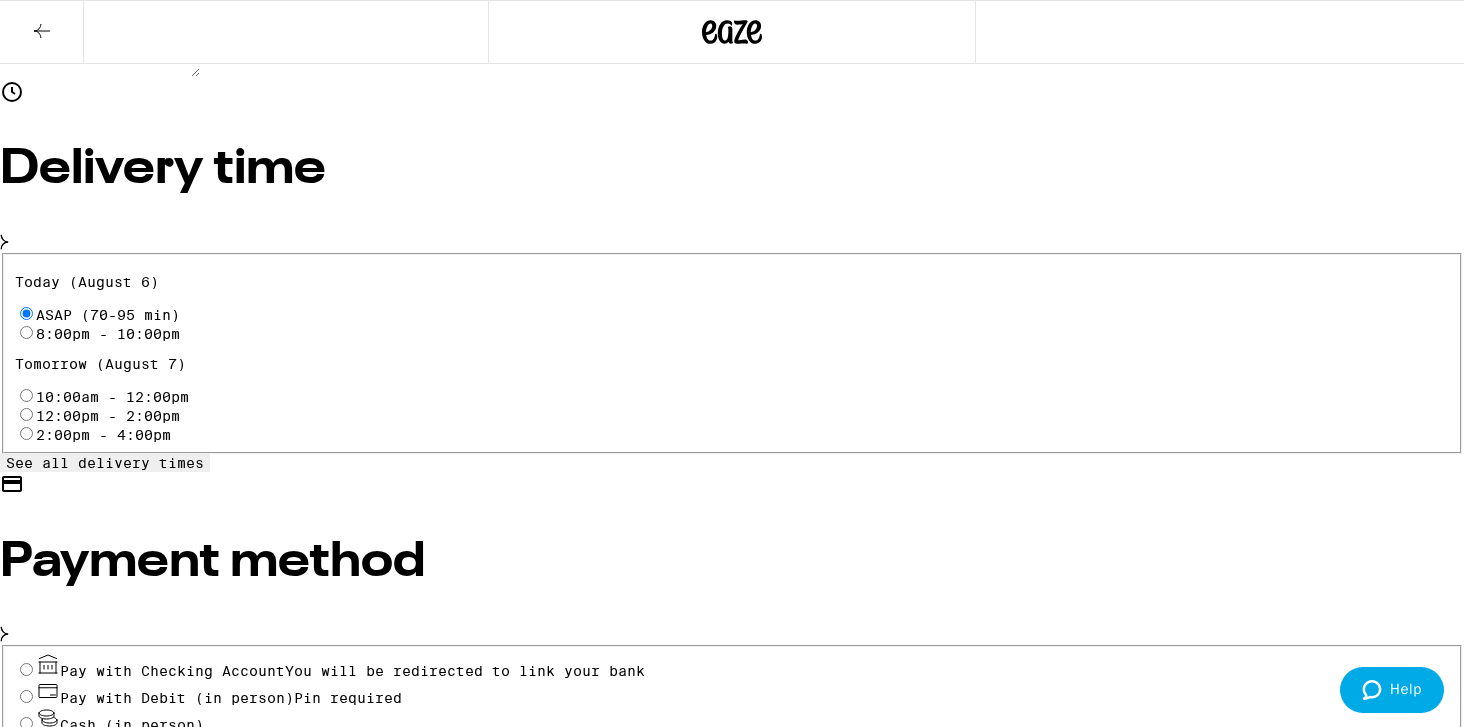 scroll, scrollTop: 618, scrollLeft: 0, axis: vertical 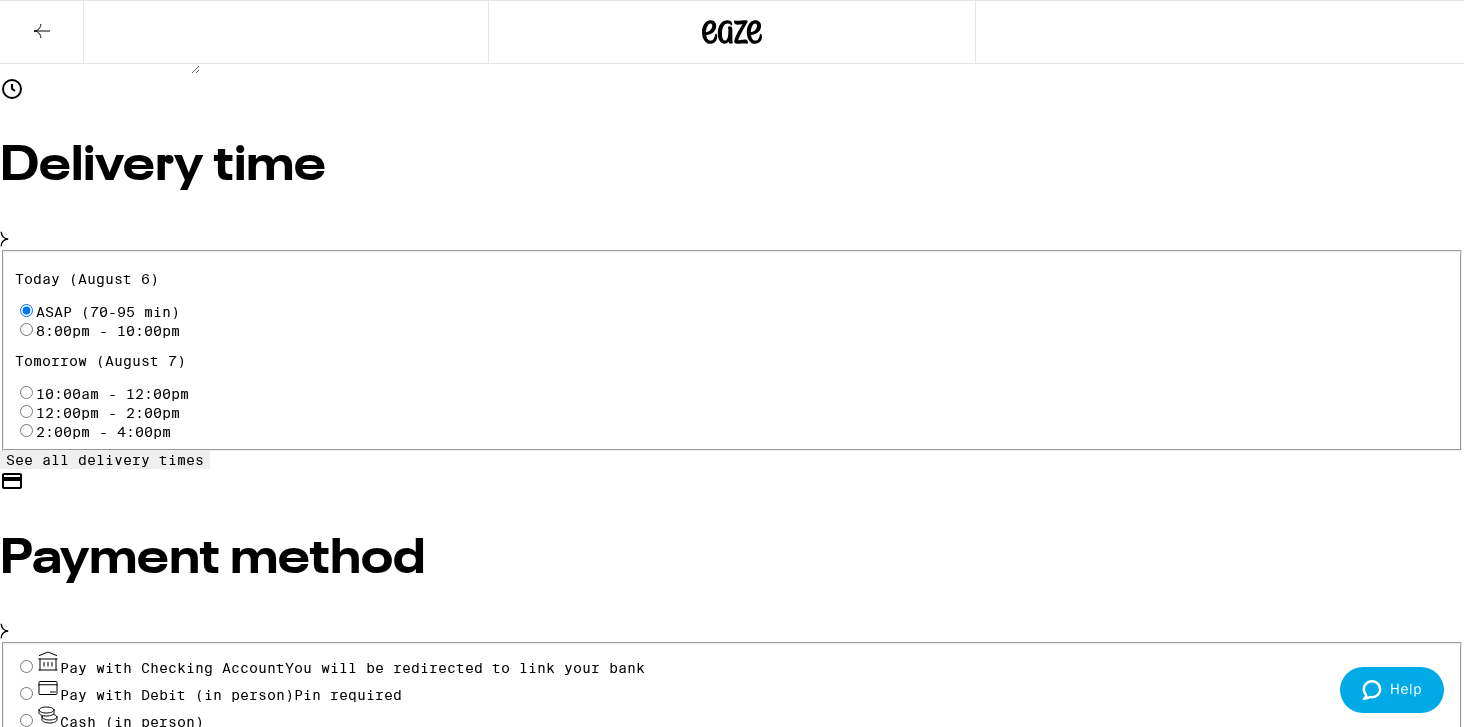 click on "Cash (in person)" at bounding box center [26, 720] 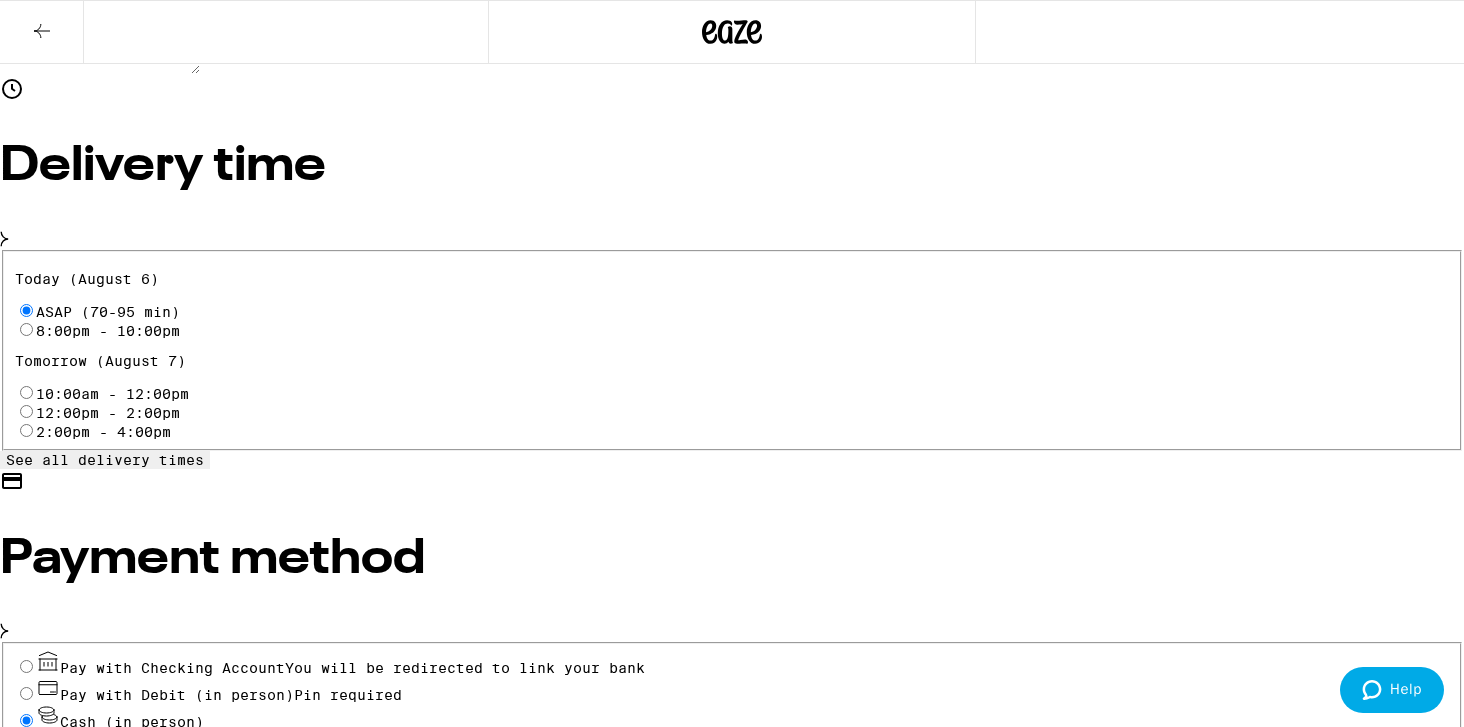 radio on "true" 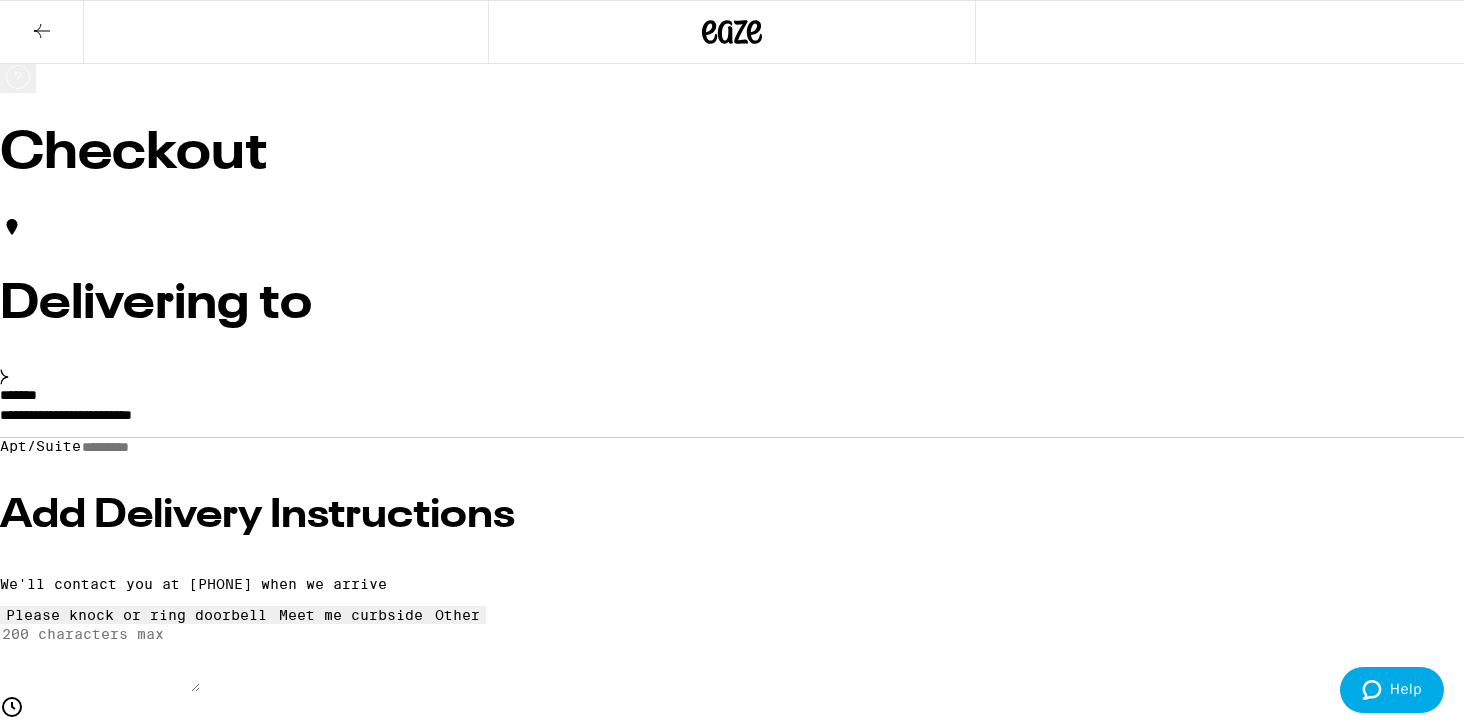 scroll, scrollTop: 136, scrollLeft: 0, axis: vertical 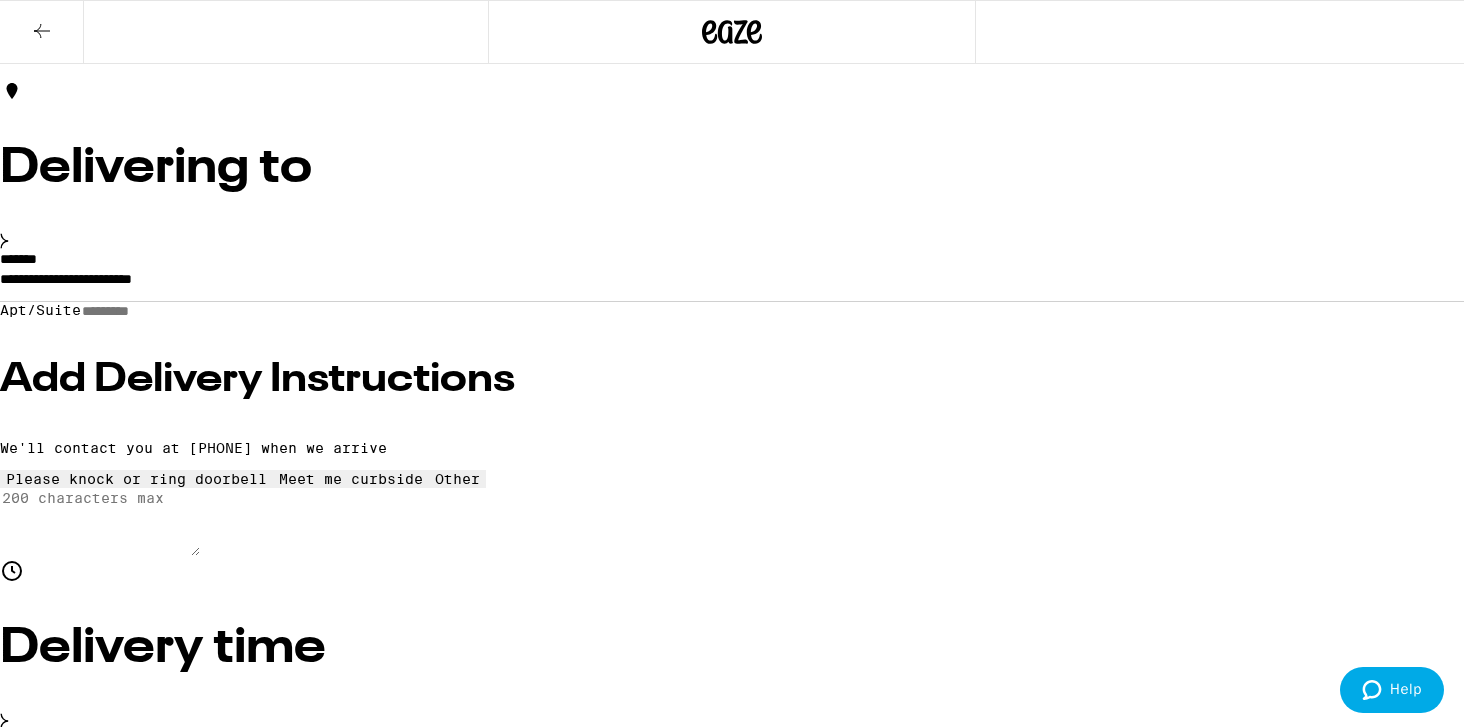 click on "Place Order" at bounding box center [55, 5938] 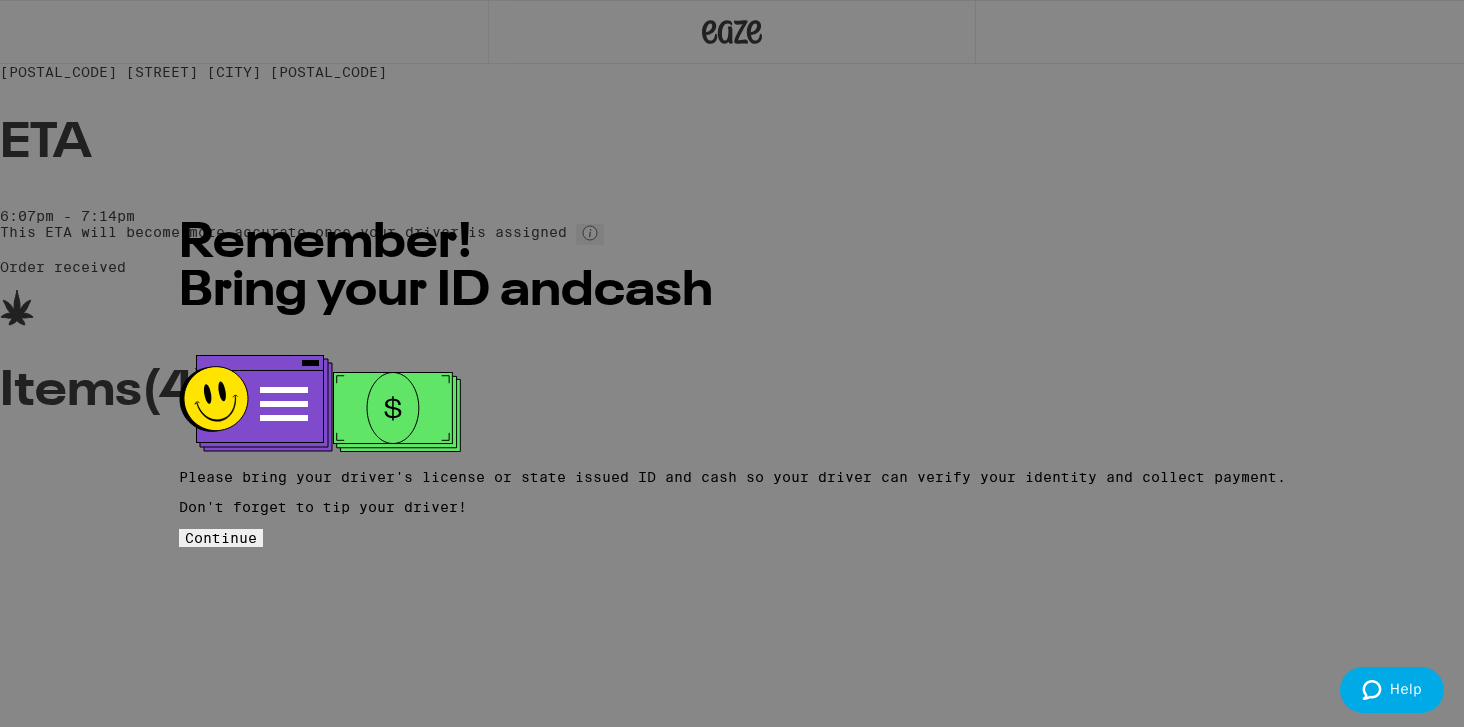 click on "Continue" at bounding box center [221, 538] 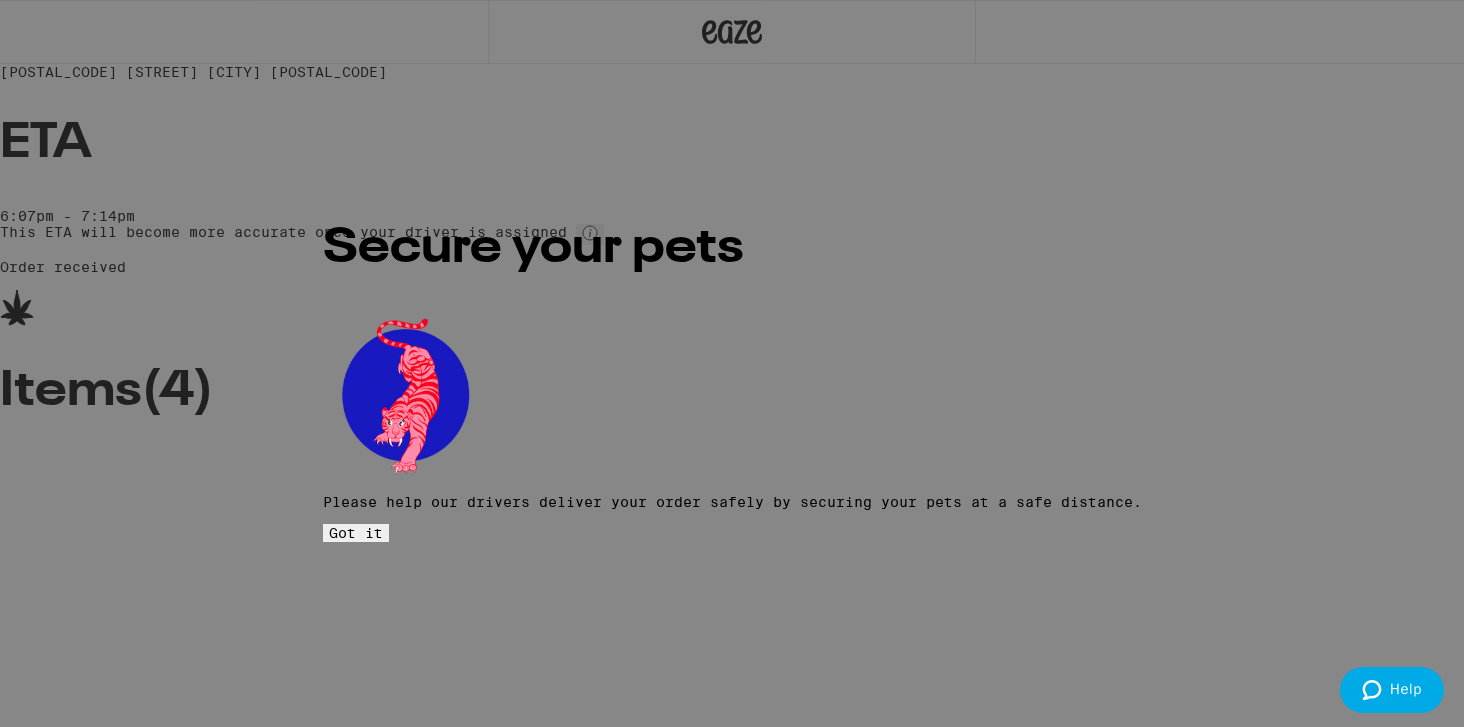 click on "Got it" at bounding box center (356, 533) 